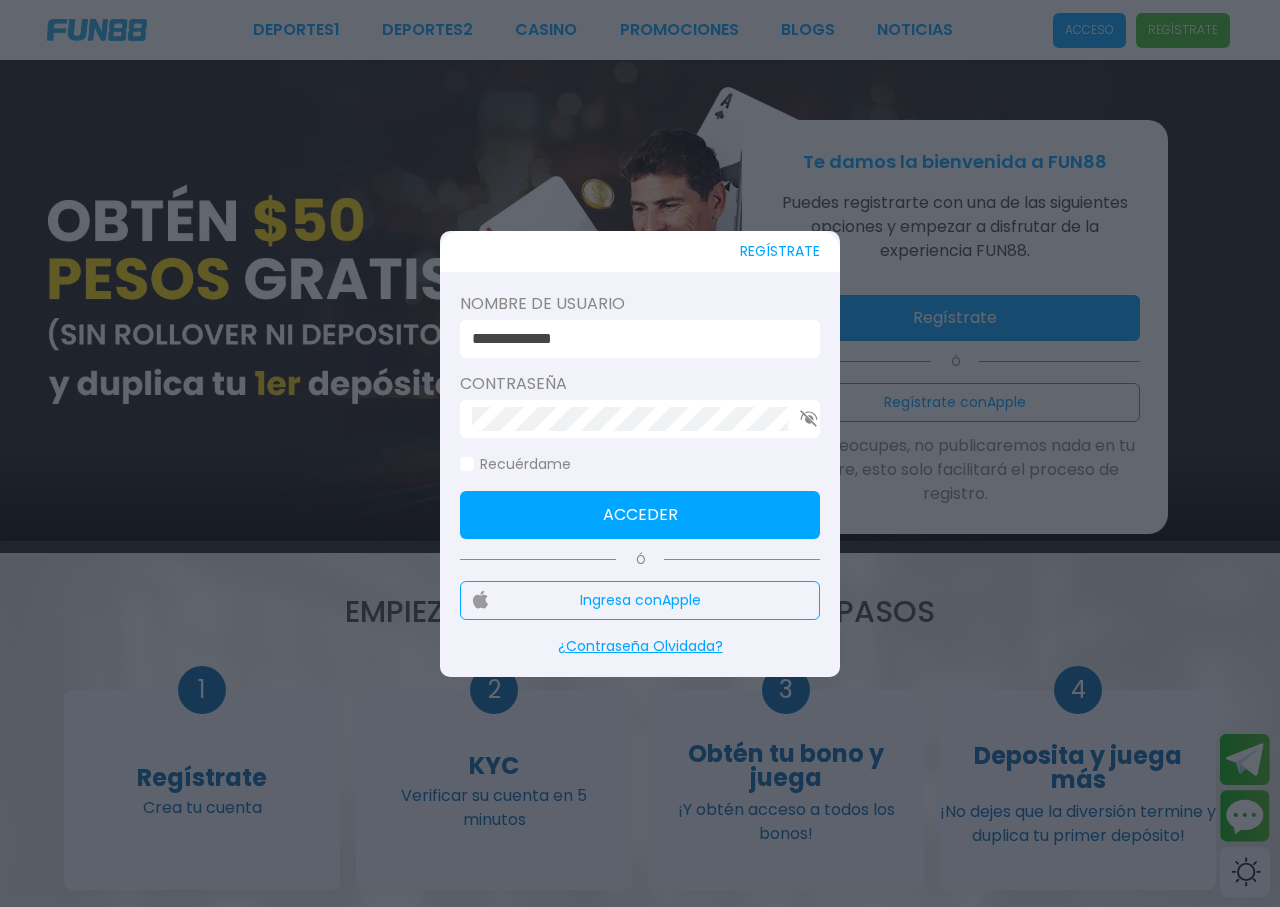 click on "**********" at bounding box center [640, 339] 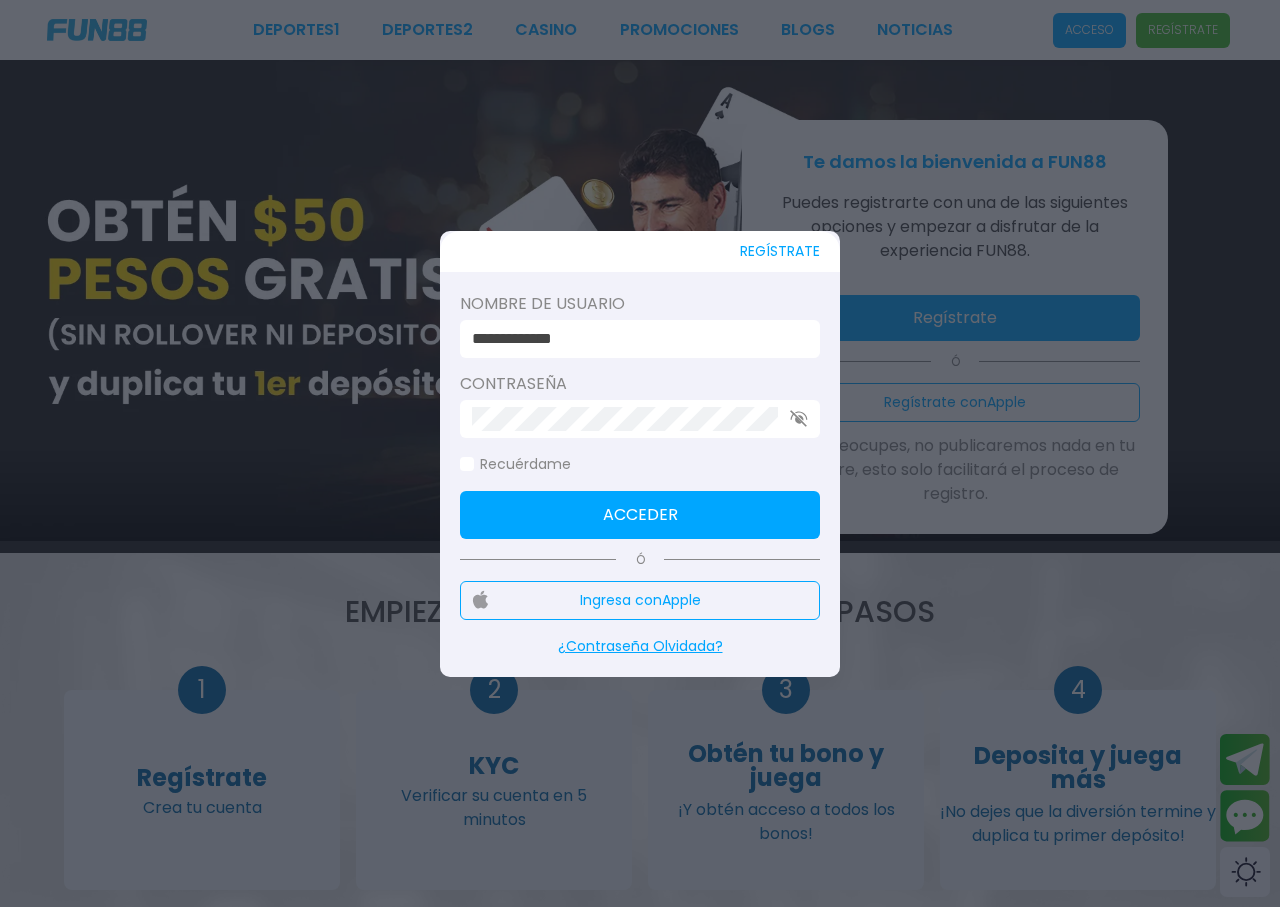 scroll, scrollTop: 0, scrollLeft: 0, axis: both 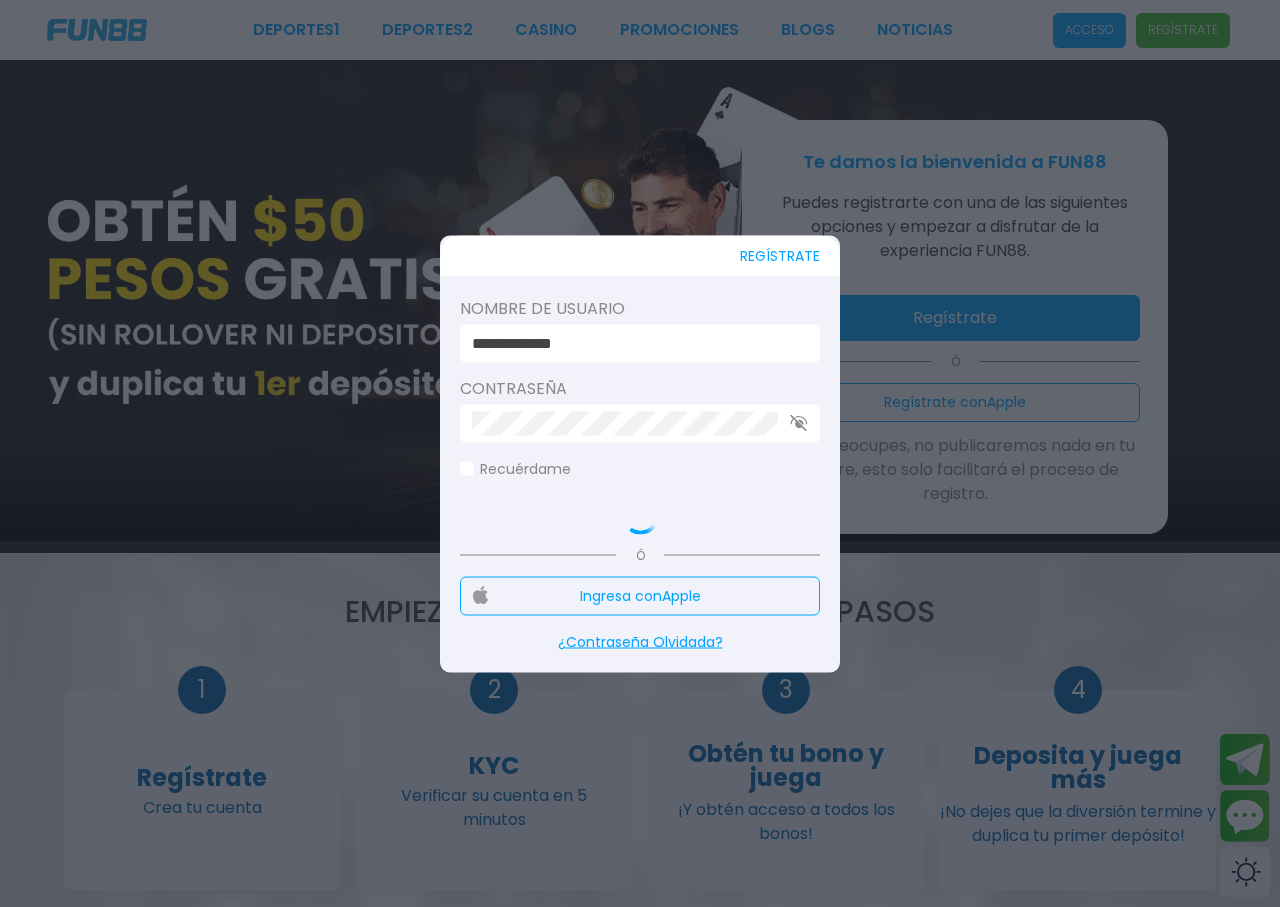 click 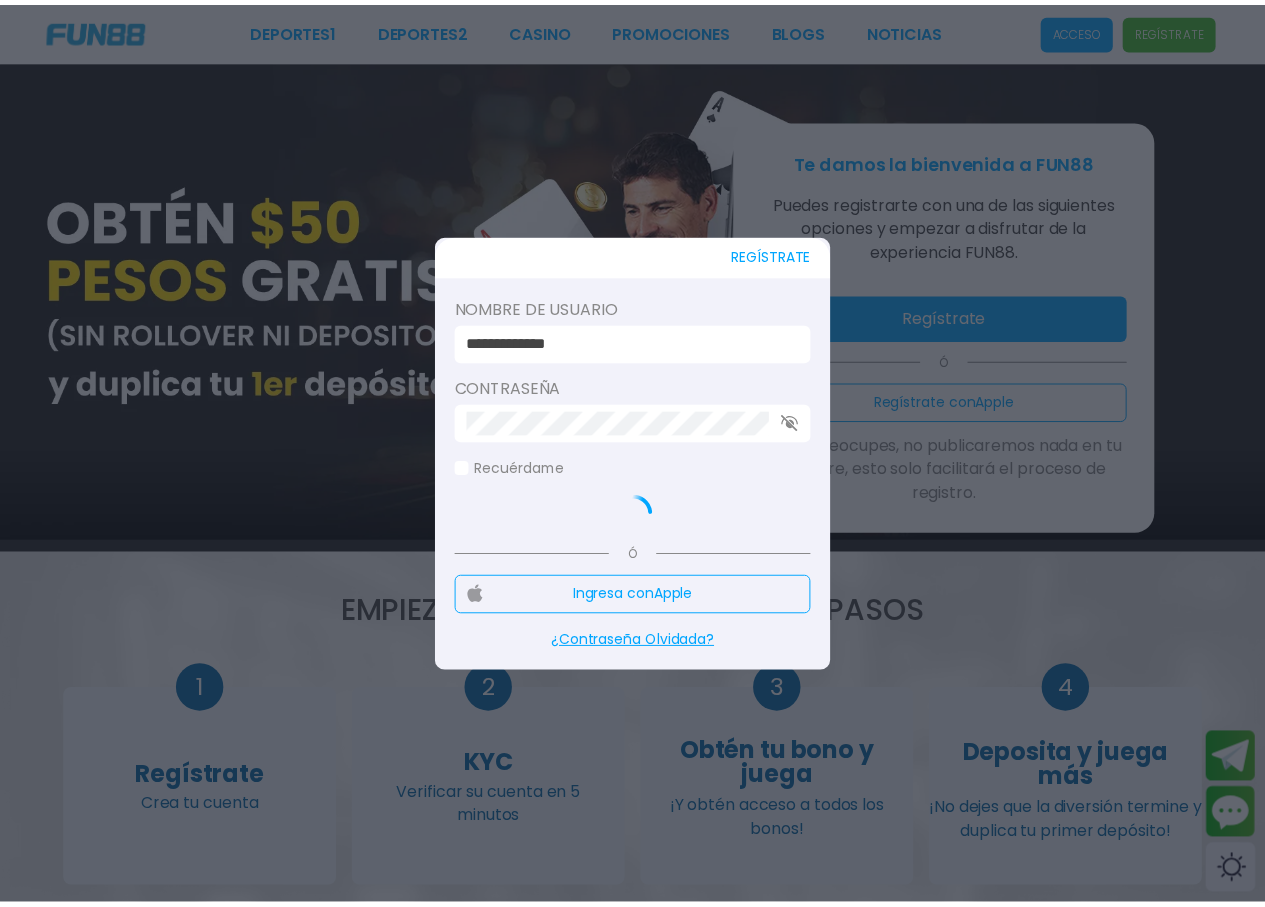 scroll, scrollTop: 0, scrollLeft: 0, axis: both 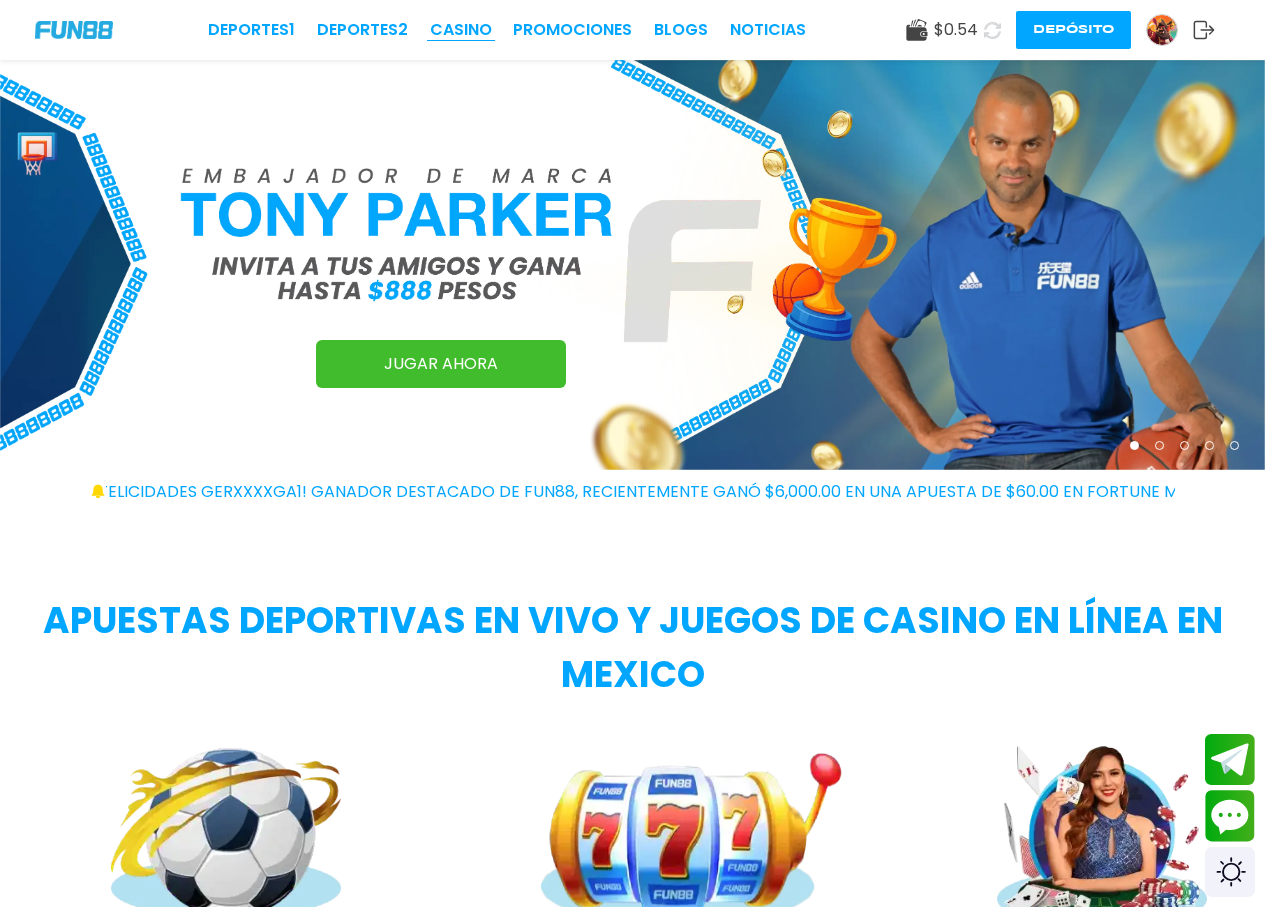 drag, startPoint x: 469, startPoint y: 14, endPoint x: 470, endPoint y: 27, distance: 13.038404 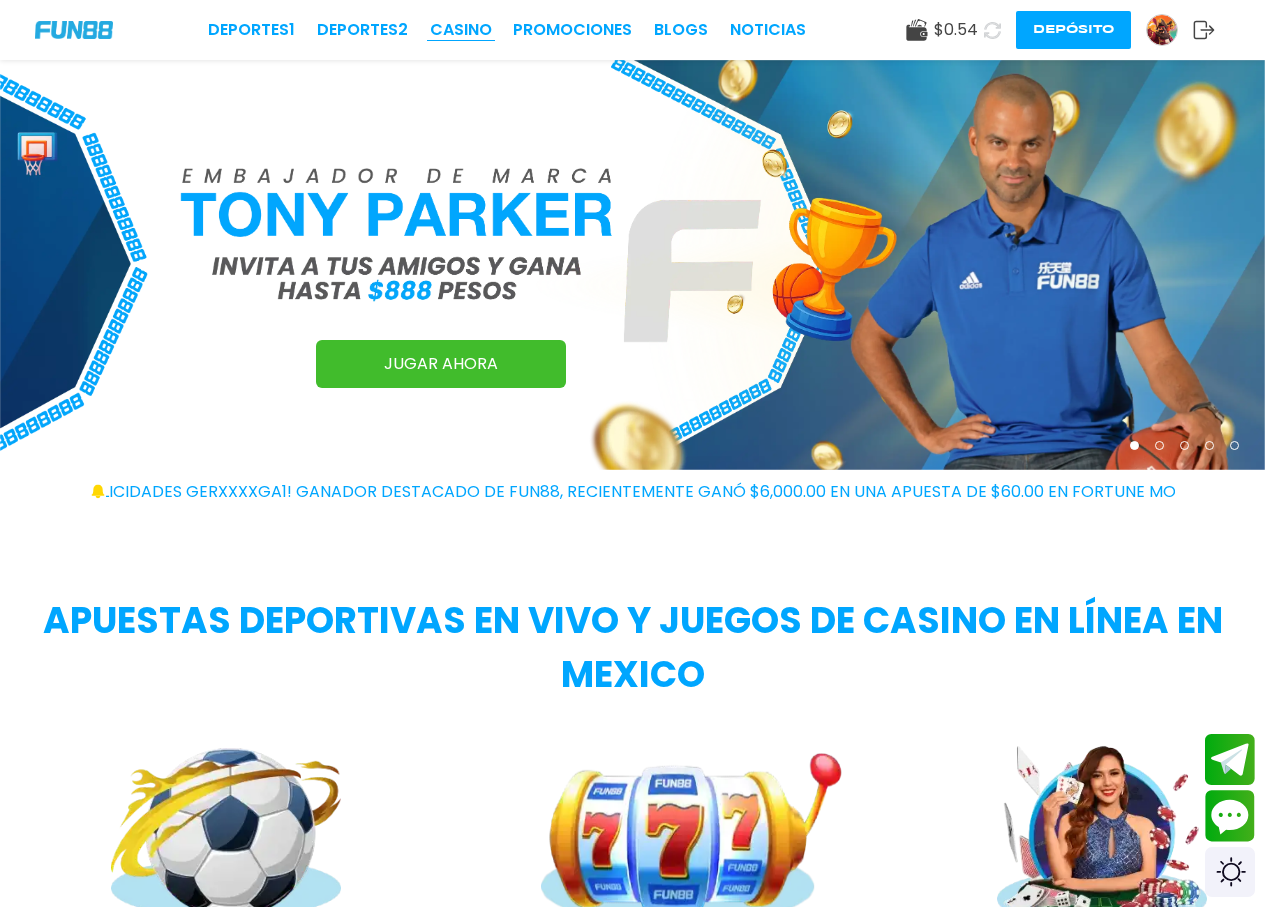click on "CASINO" at bounding box center [461, 30] 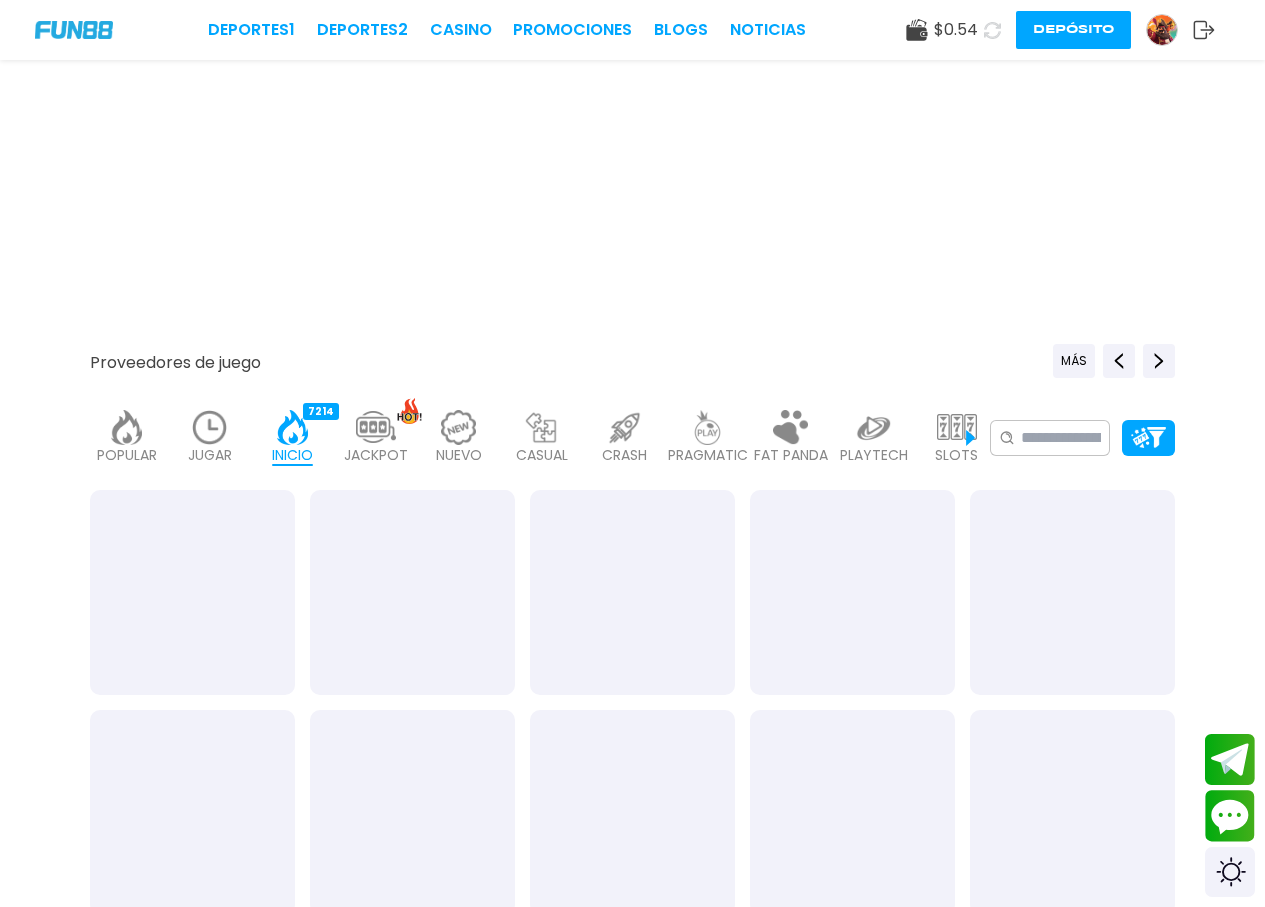 scroll, scrollTop: 267, scrollLeft: 0, axis: vertical 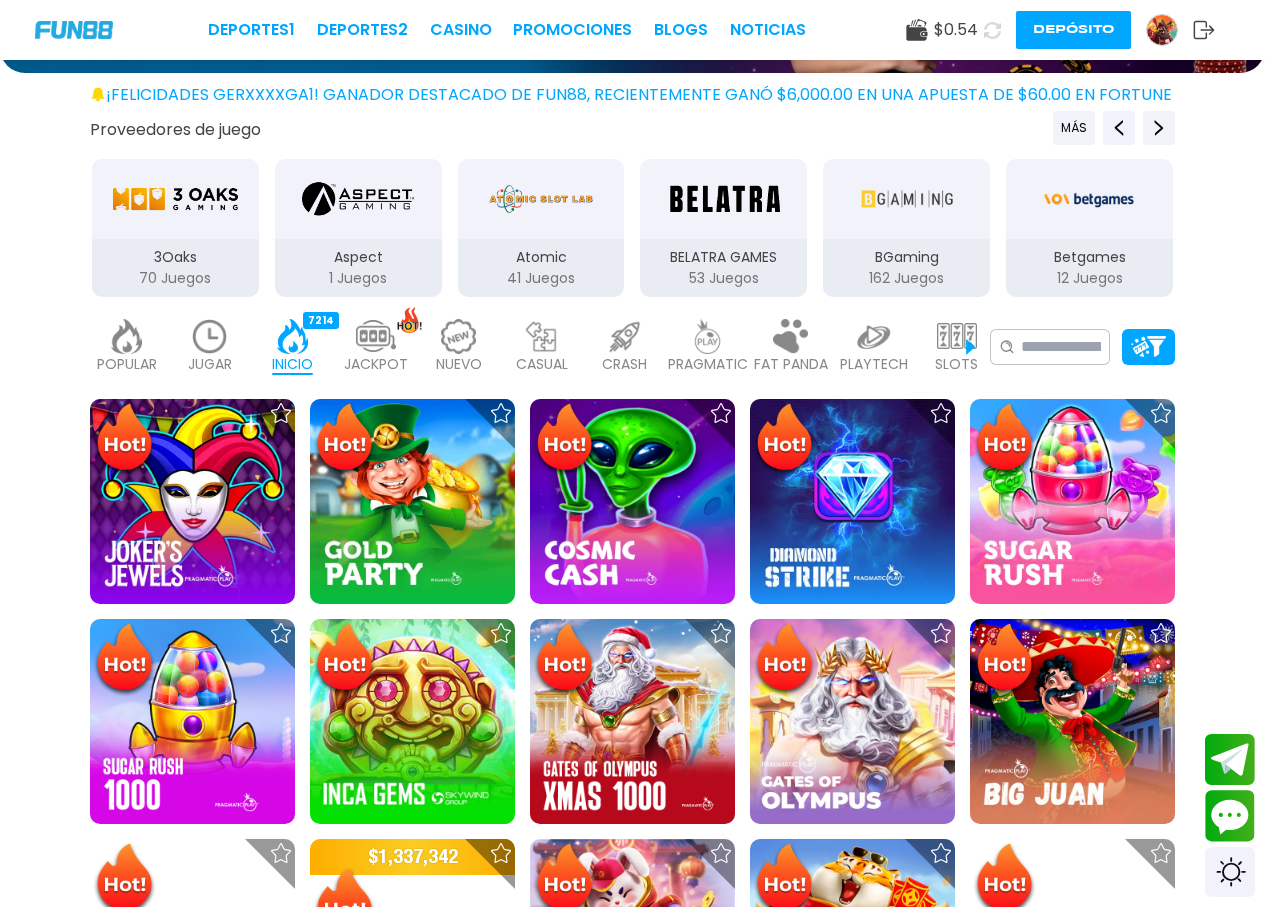 click at bounding box center [210, 336] 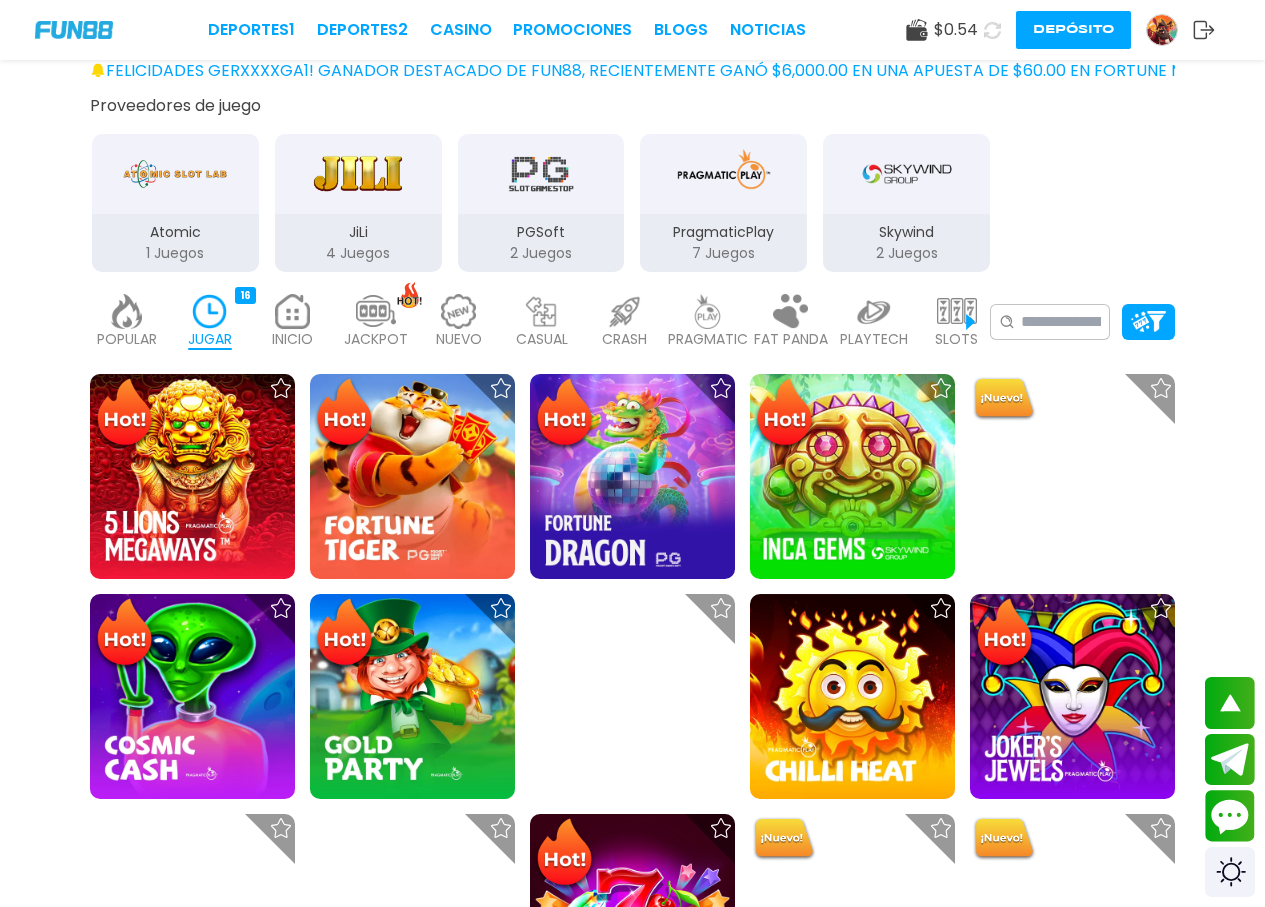 scroll, scrollTop: 533, scrollLeft: 0, axis: vertical 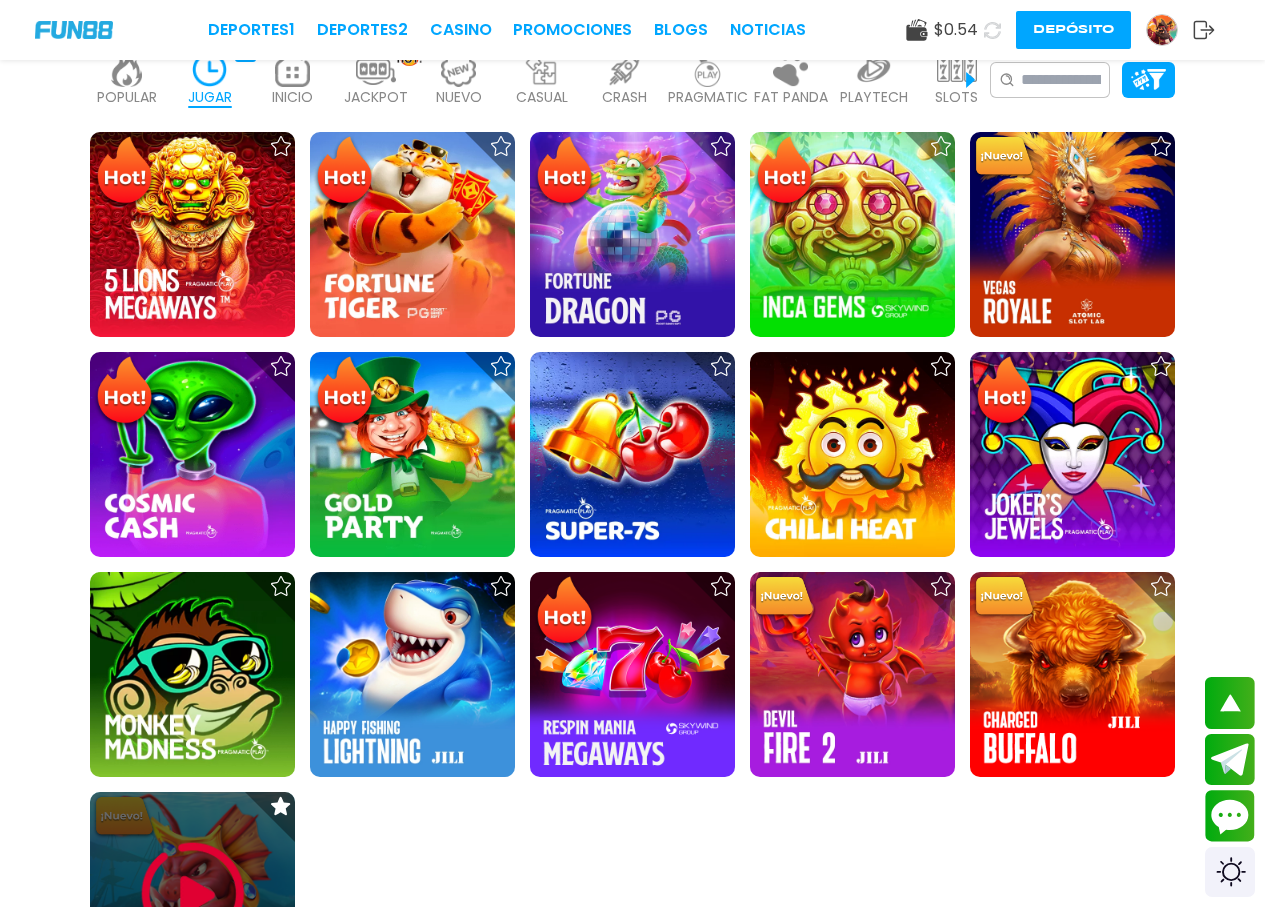 click at bounding box center [193, 894] 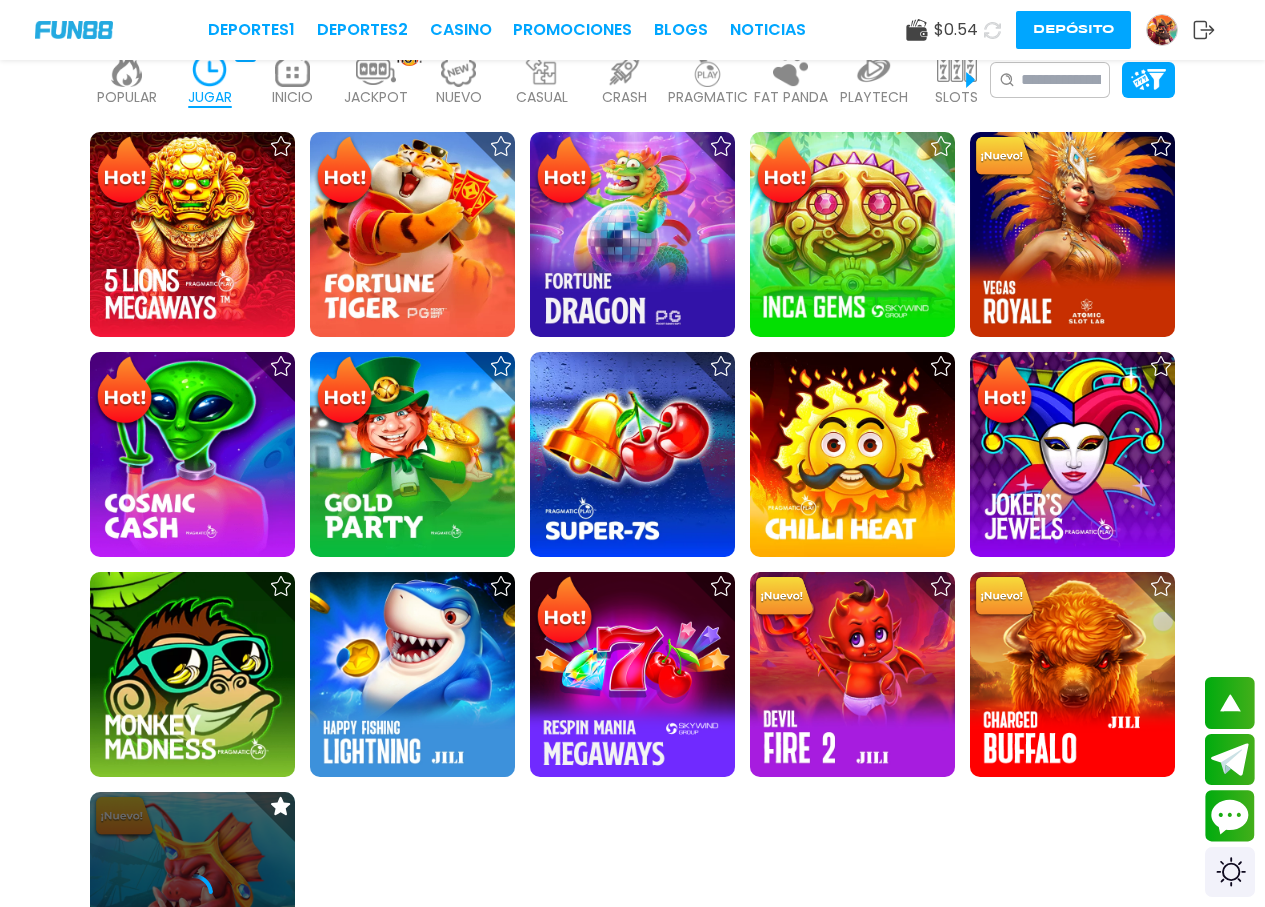 scroll, scrollTop: 0, scrollLeft: 0, axis: both 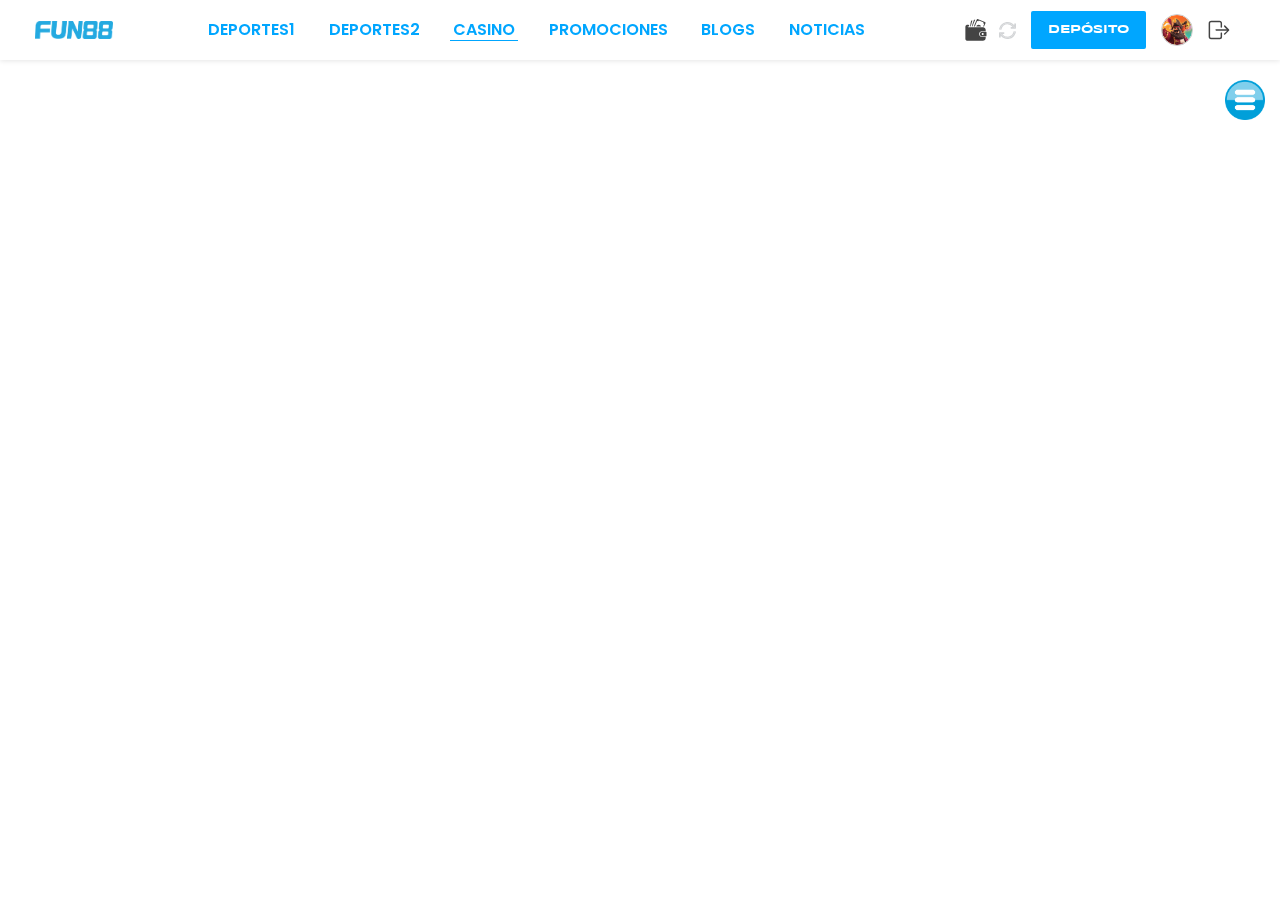 click on "CASINO" at bounding box center (484, 30) 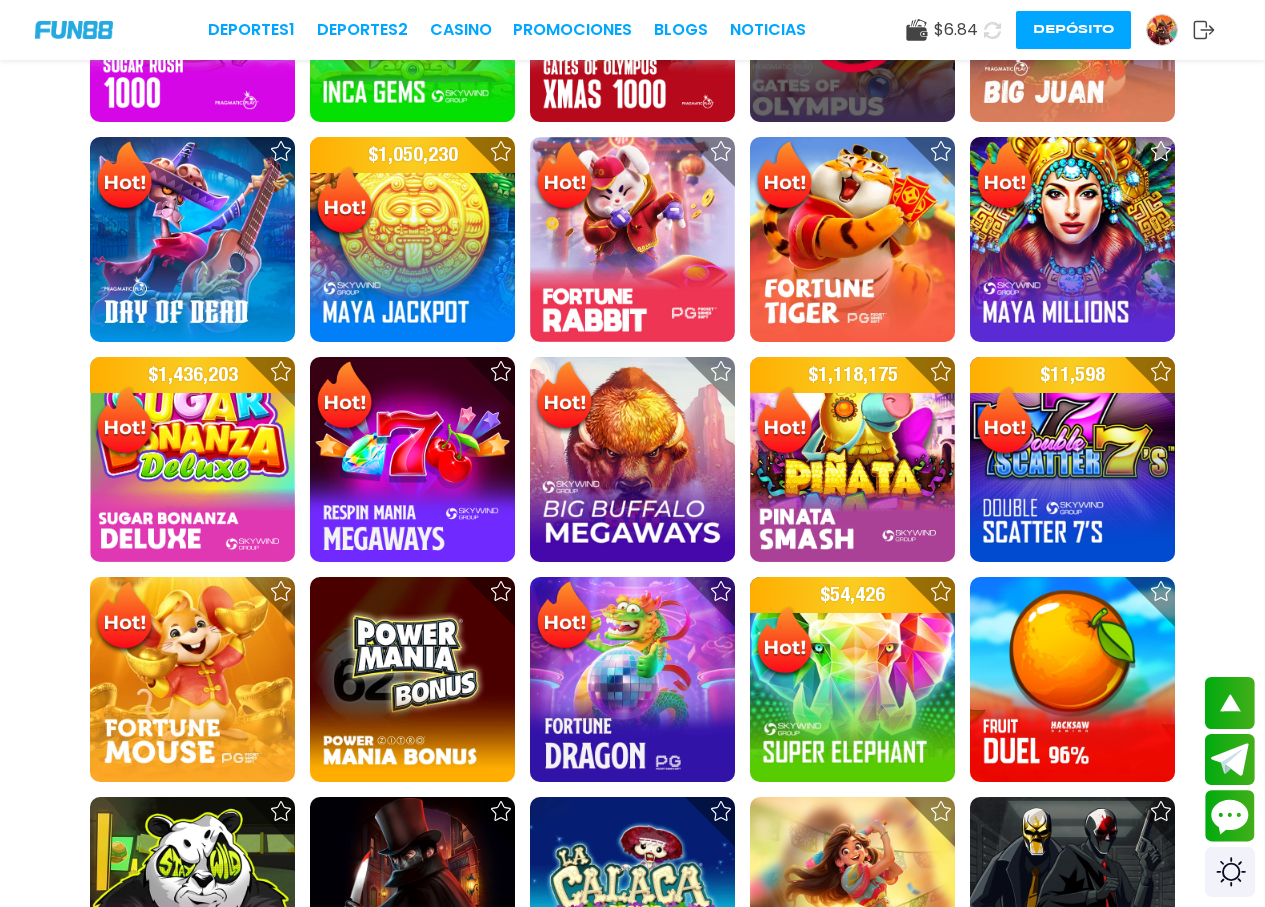 scroll, scrollTop: 267, scrollLeft: 0, axis: vertical 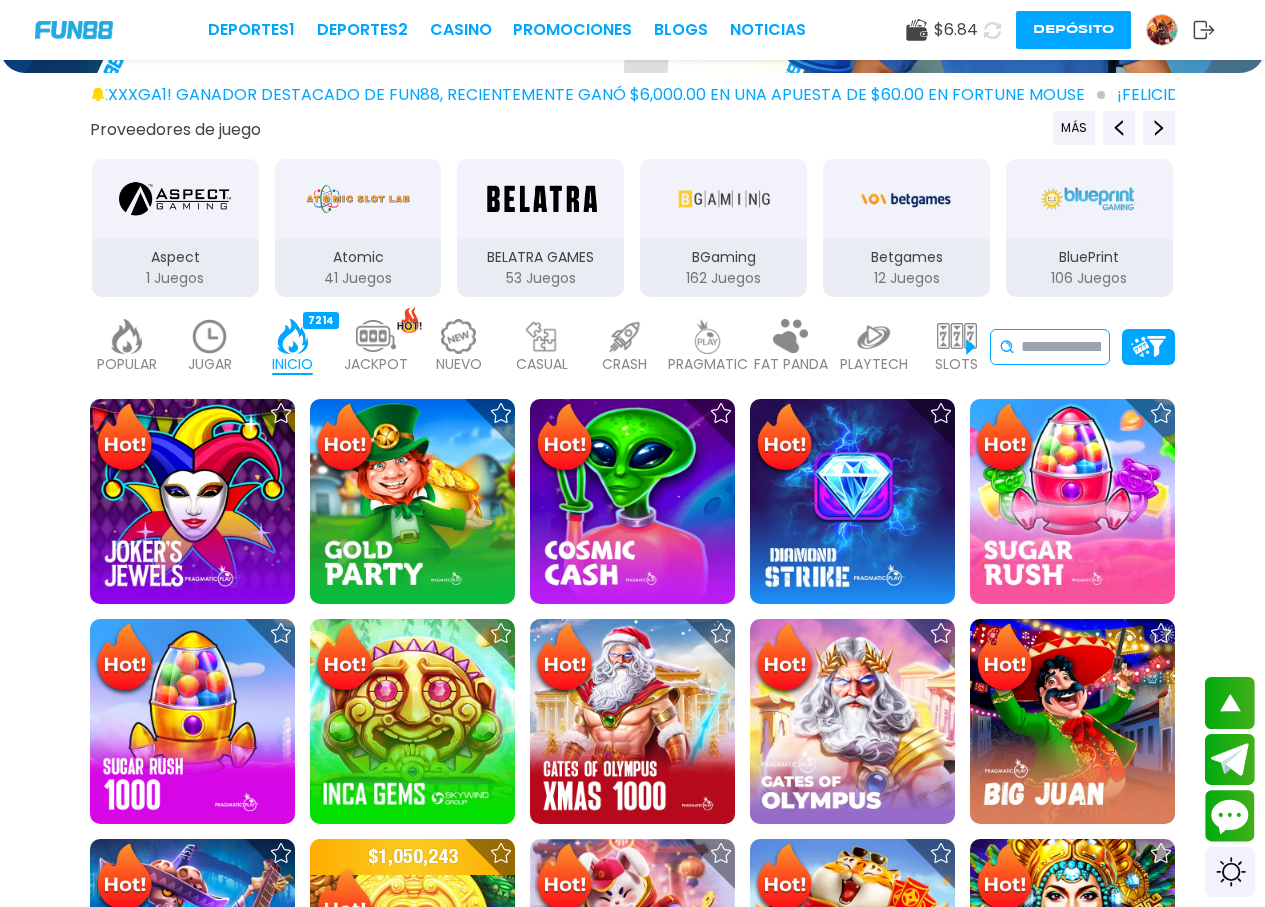 click on "No se ha encontrado ningún juego." at bounding box center (1050, 347) 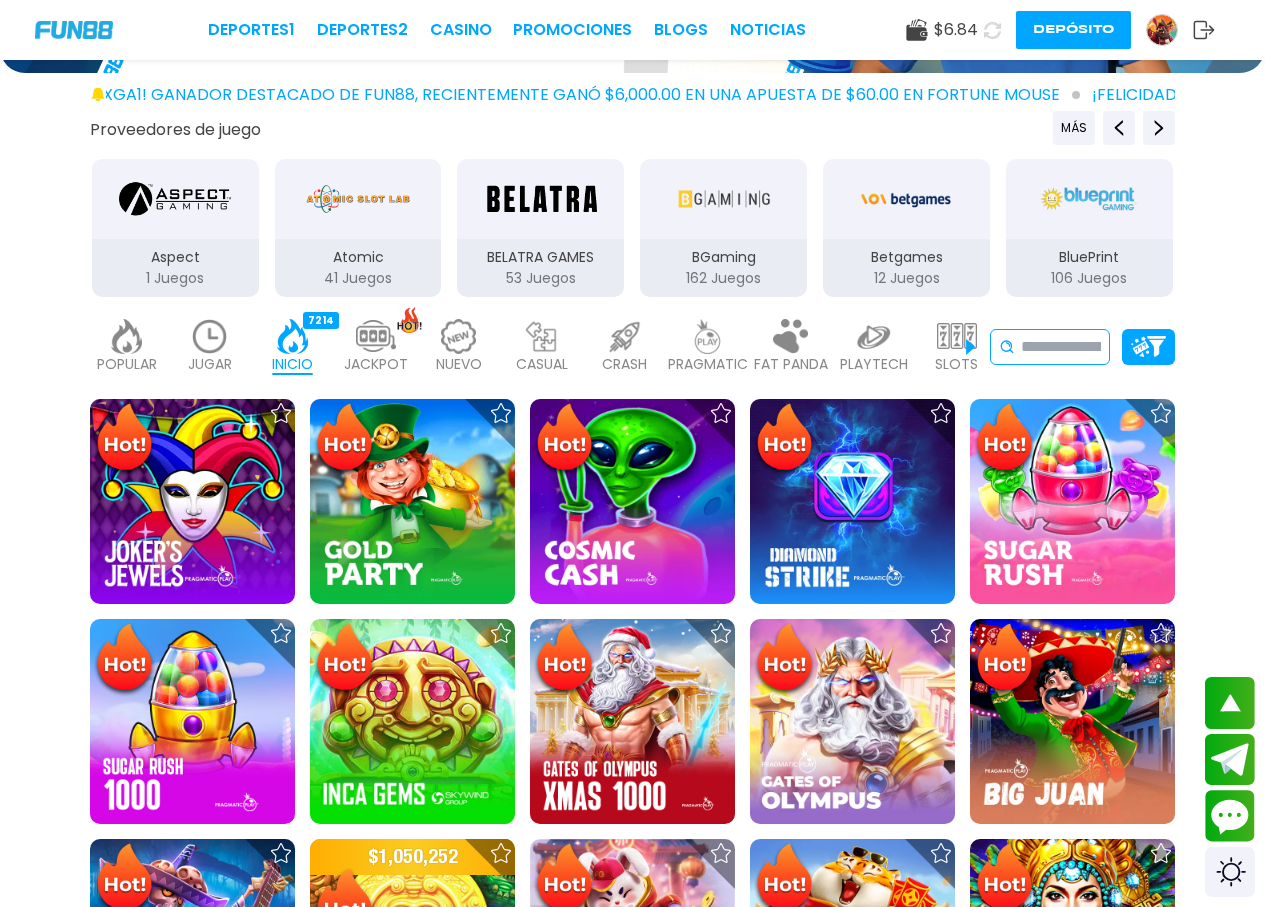click at bounding box center (1061, 347) 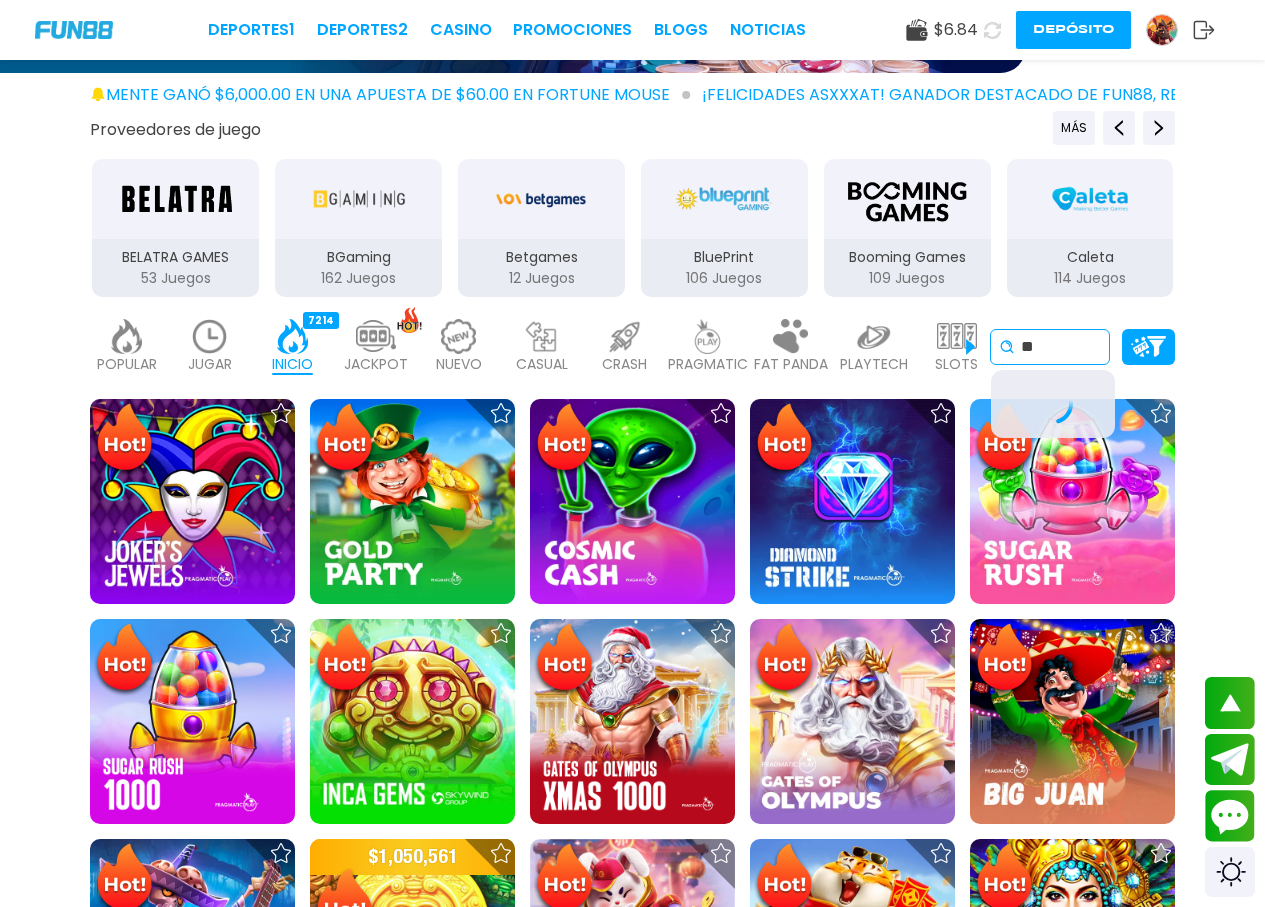 type on "*" 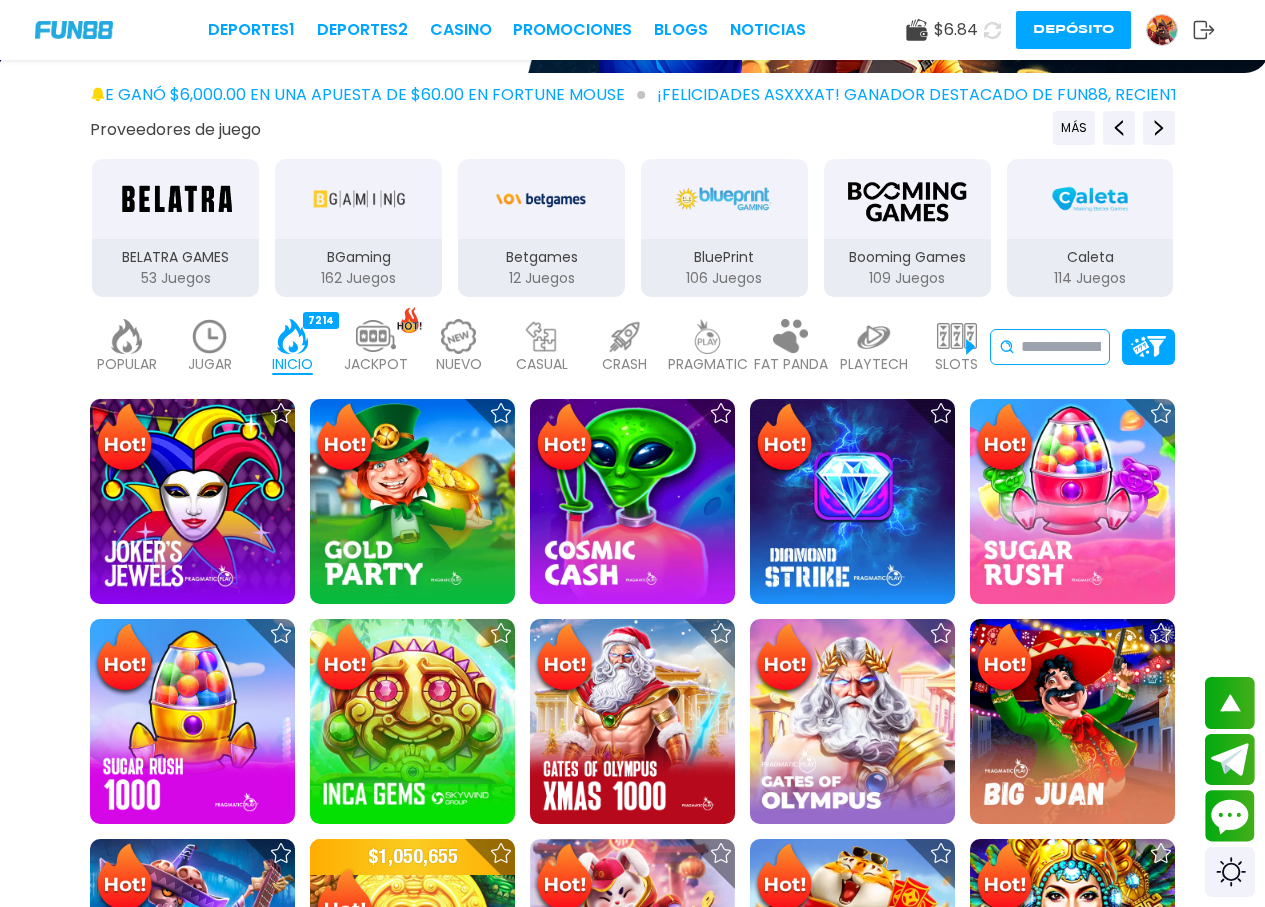 type on "*" 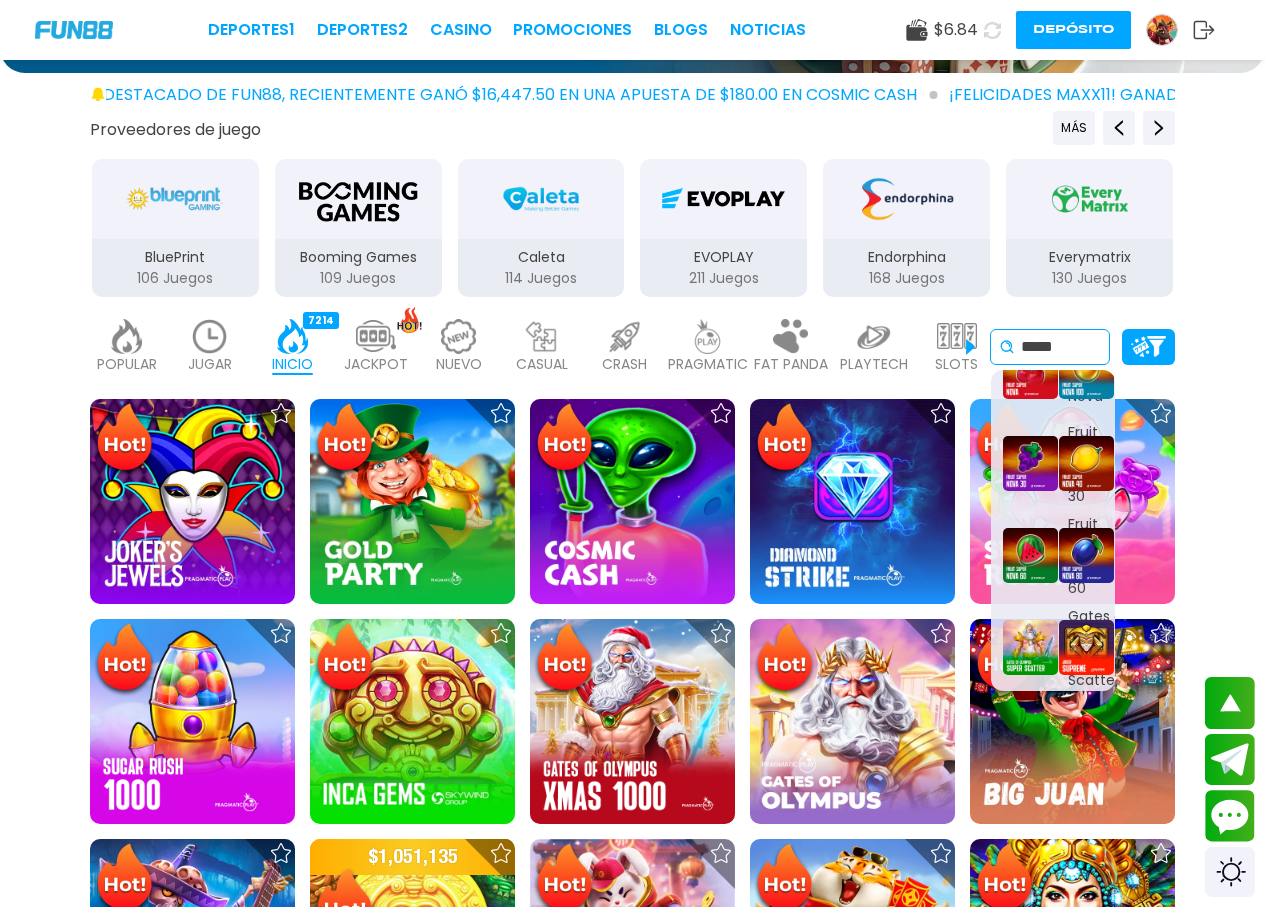 scroll, scrollTop: 0, scrollLeft: 0, axis: both 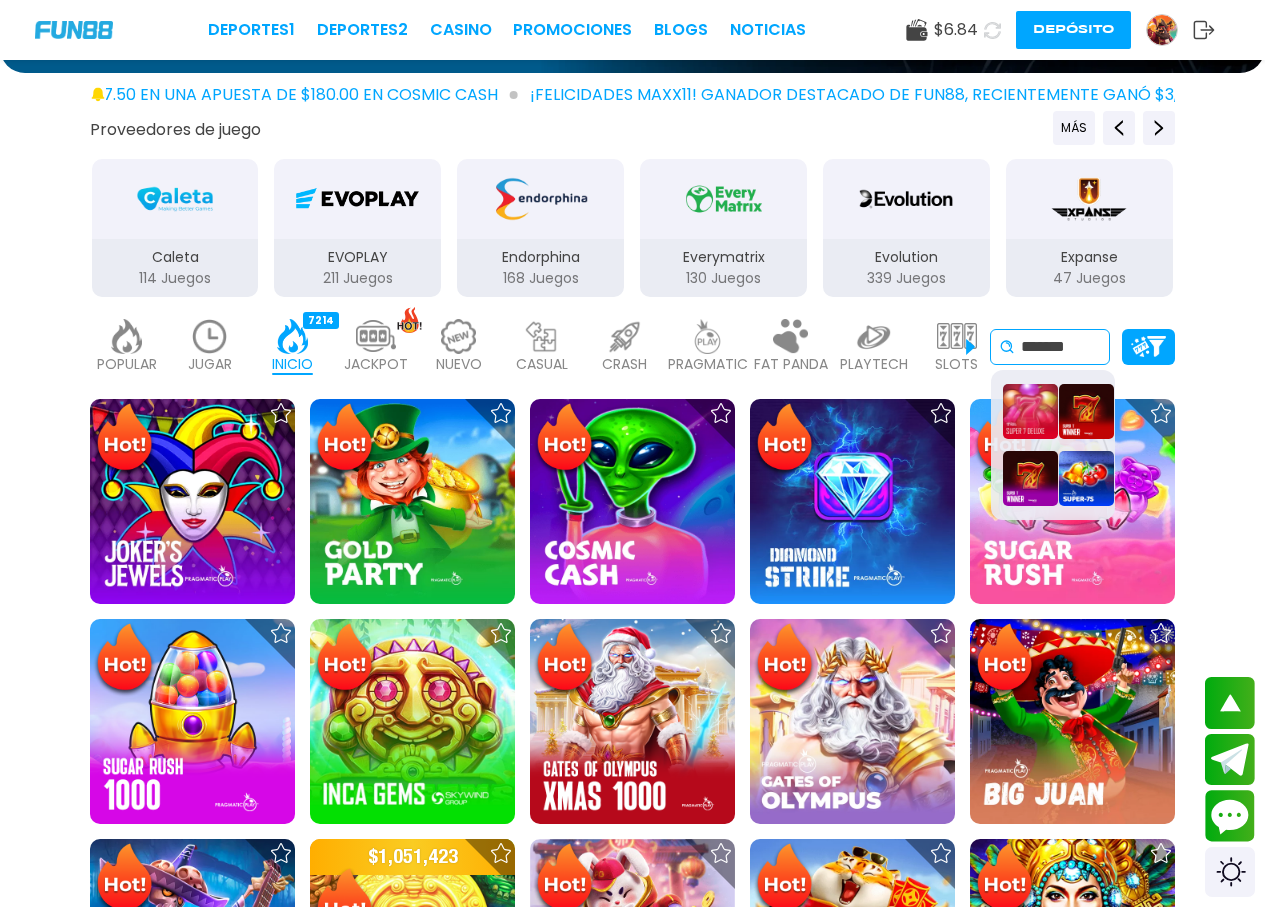 type on "*******" 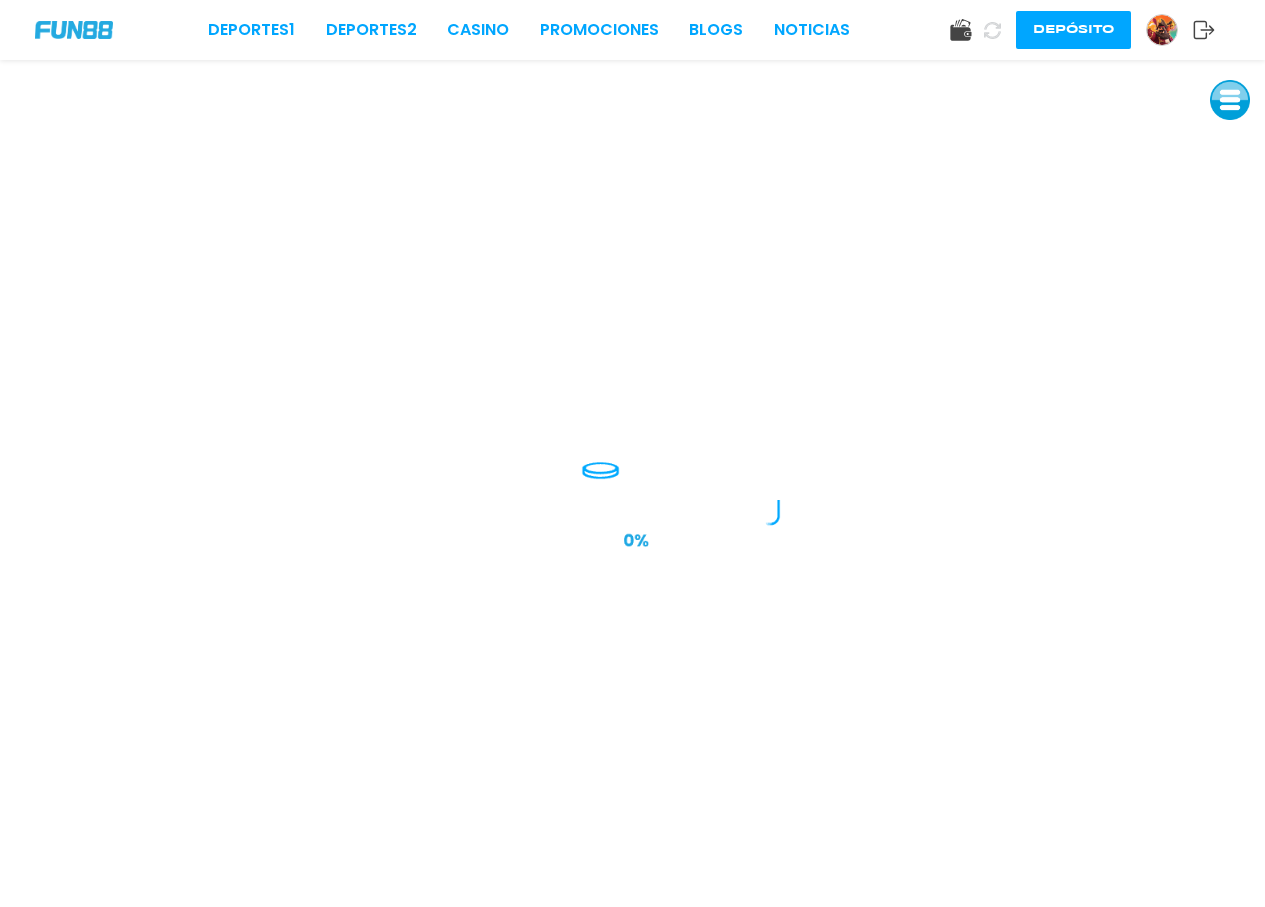 scroll, scrollTop: 0, scrollLeft: 0, axis: both 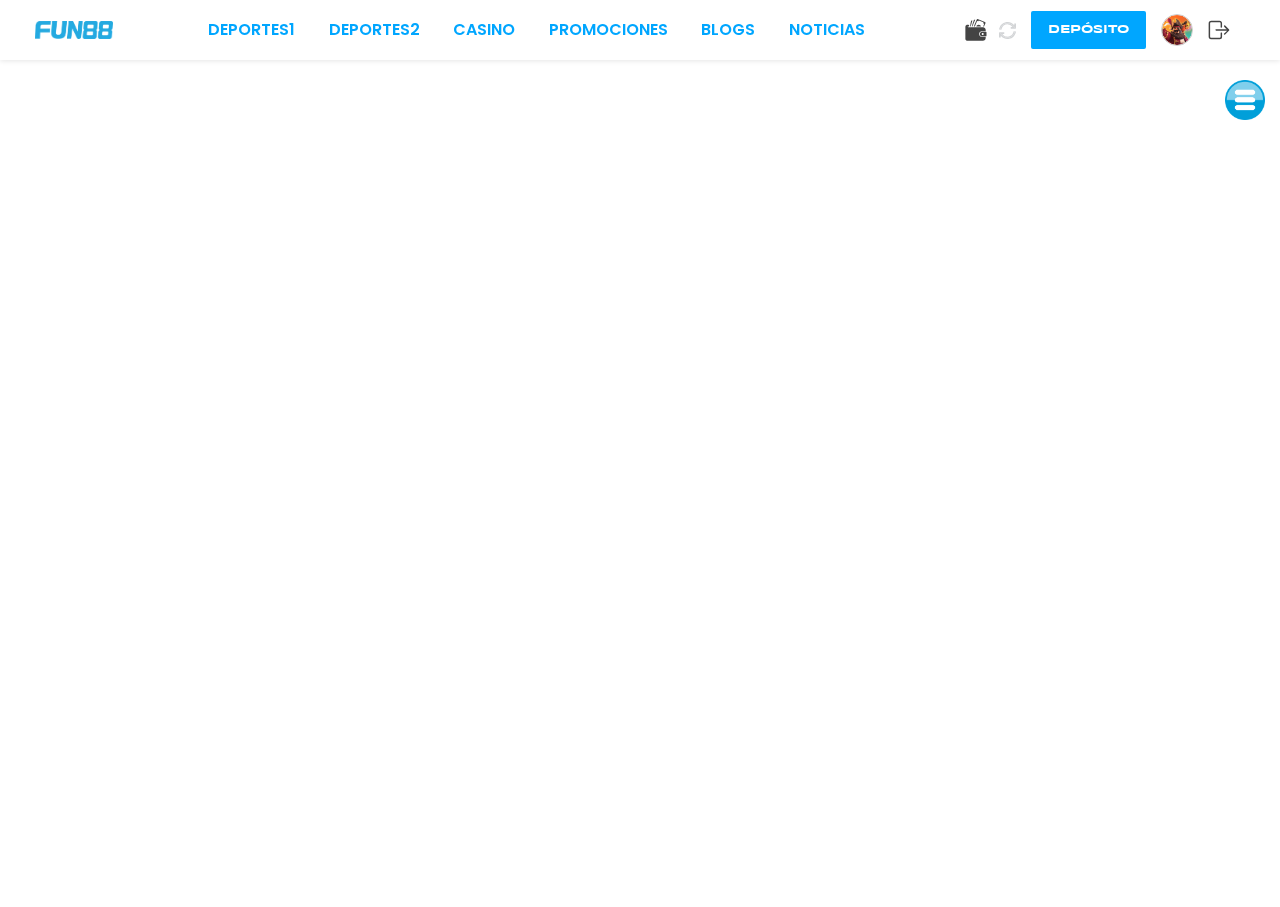 click at bounding box center (1177, 30) 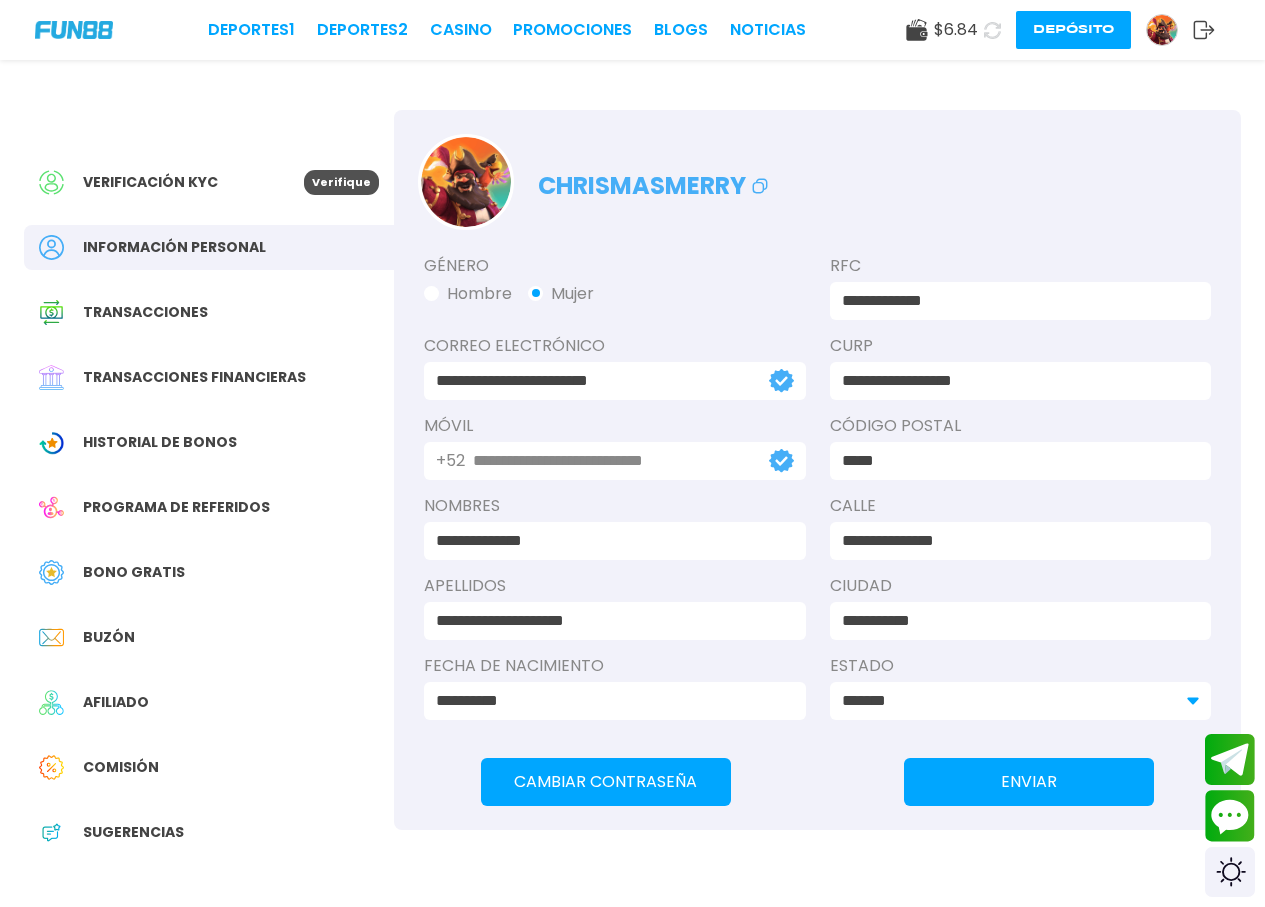 click on "Bono Gratis" at bounding box center (134, 572) 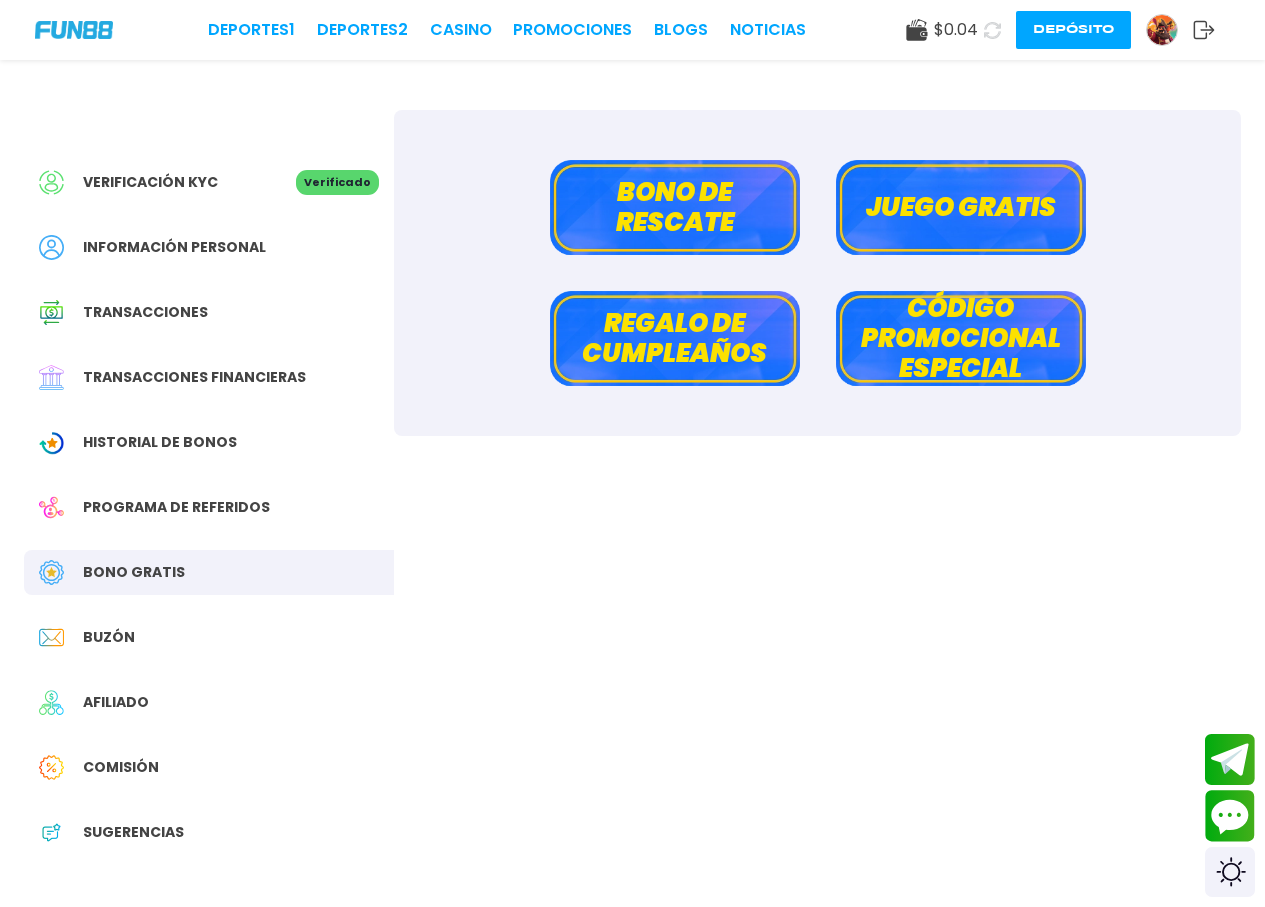 click on "Bono de rescate" at bounding box center (675, 207) 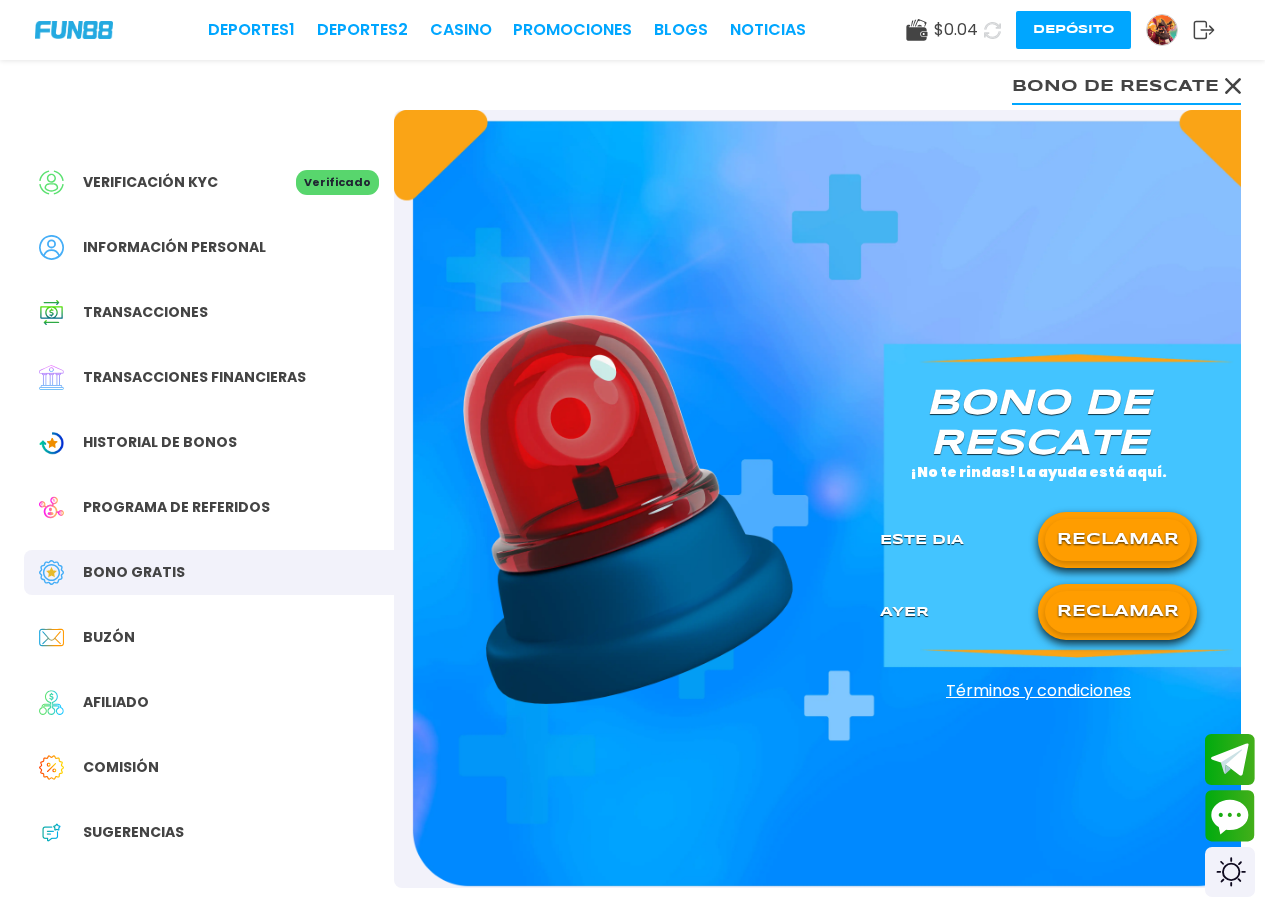 click on "RECLAMAR" at bounding box center (1117, 612) 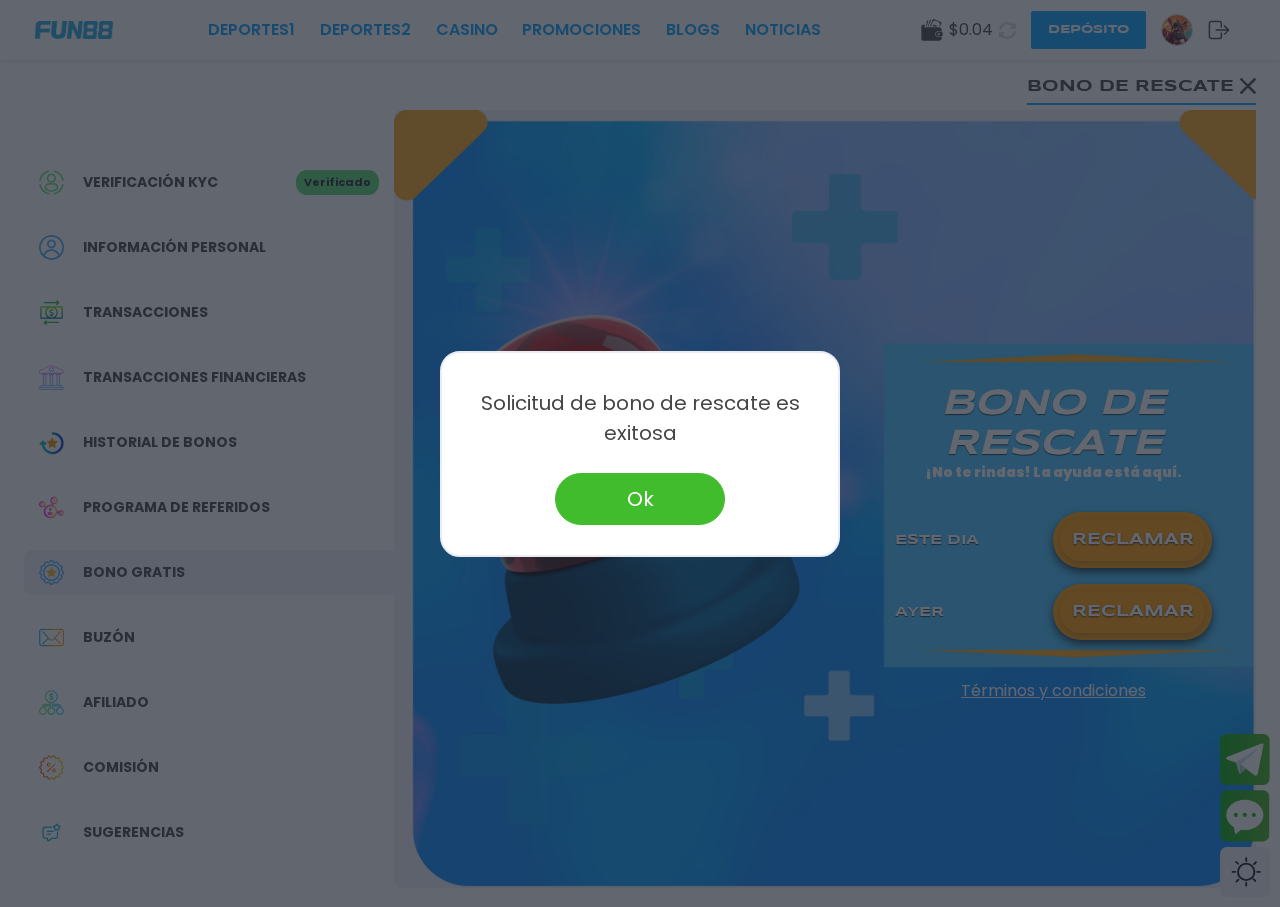 click on "Ok" at bounding box center (640, 499) 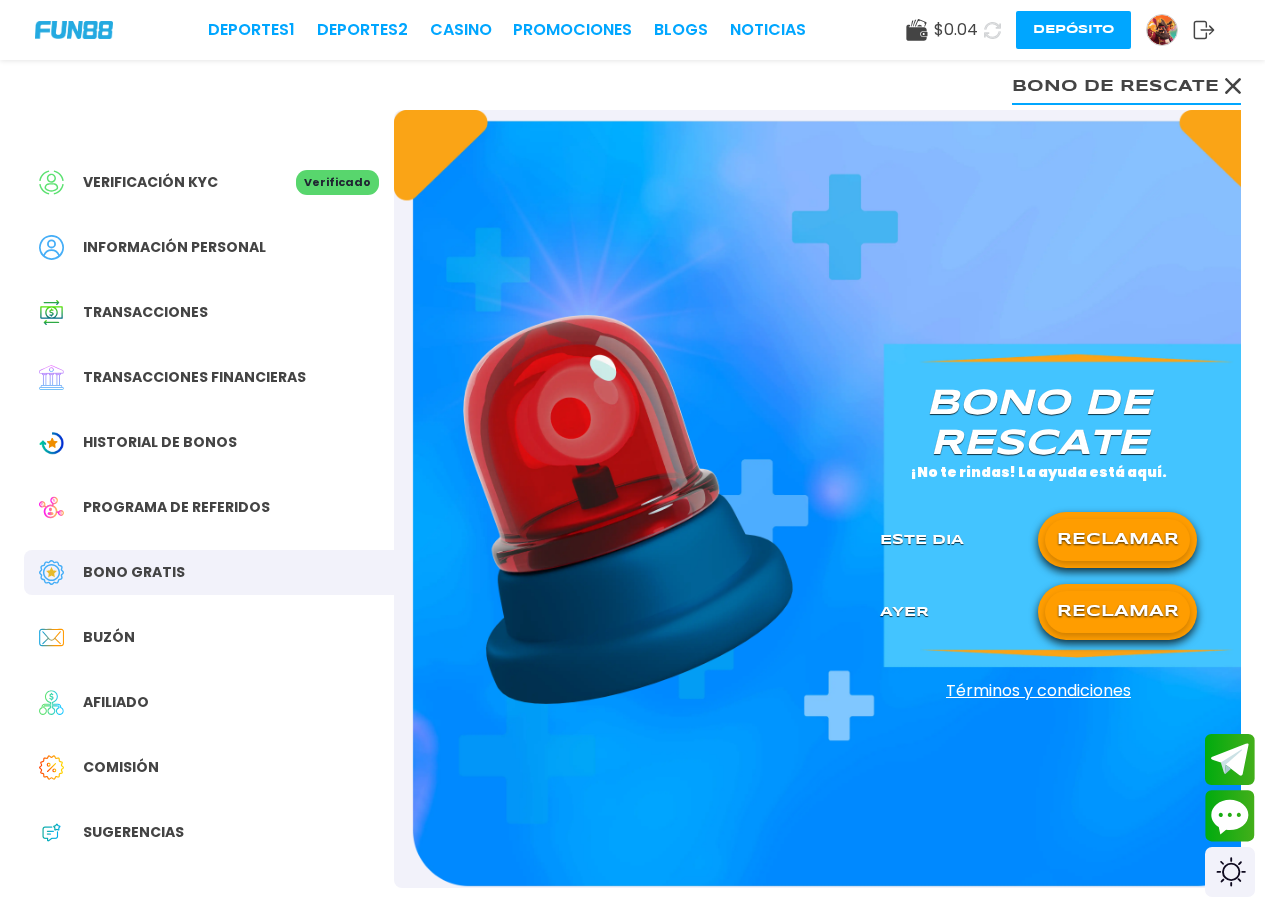 click 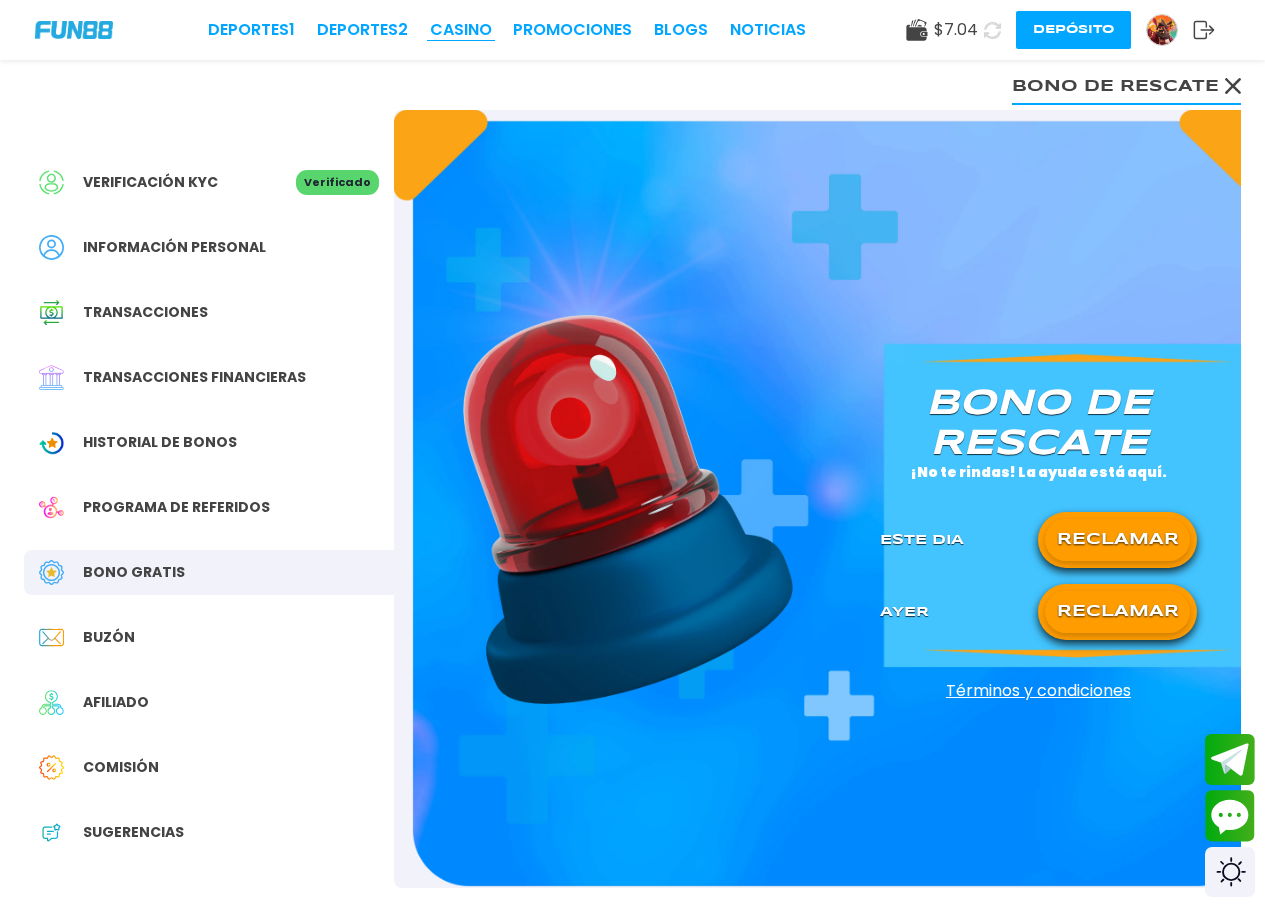 click on "CASINO" at bounding box center [461, 30] 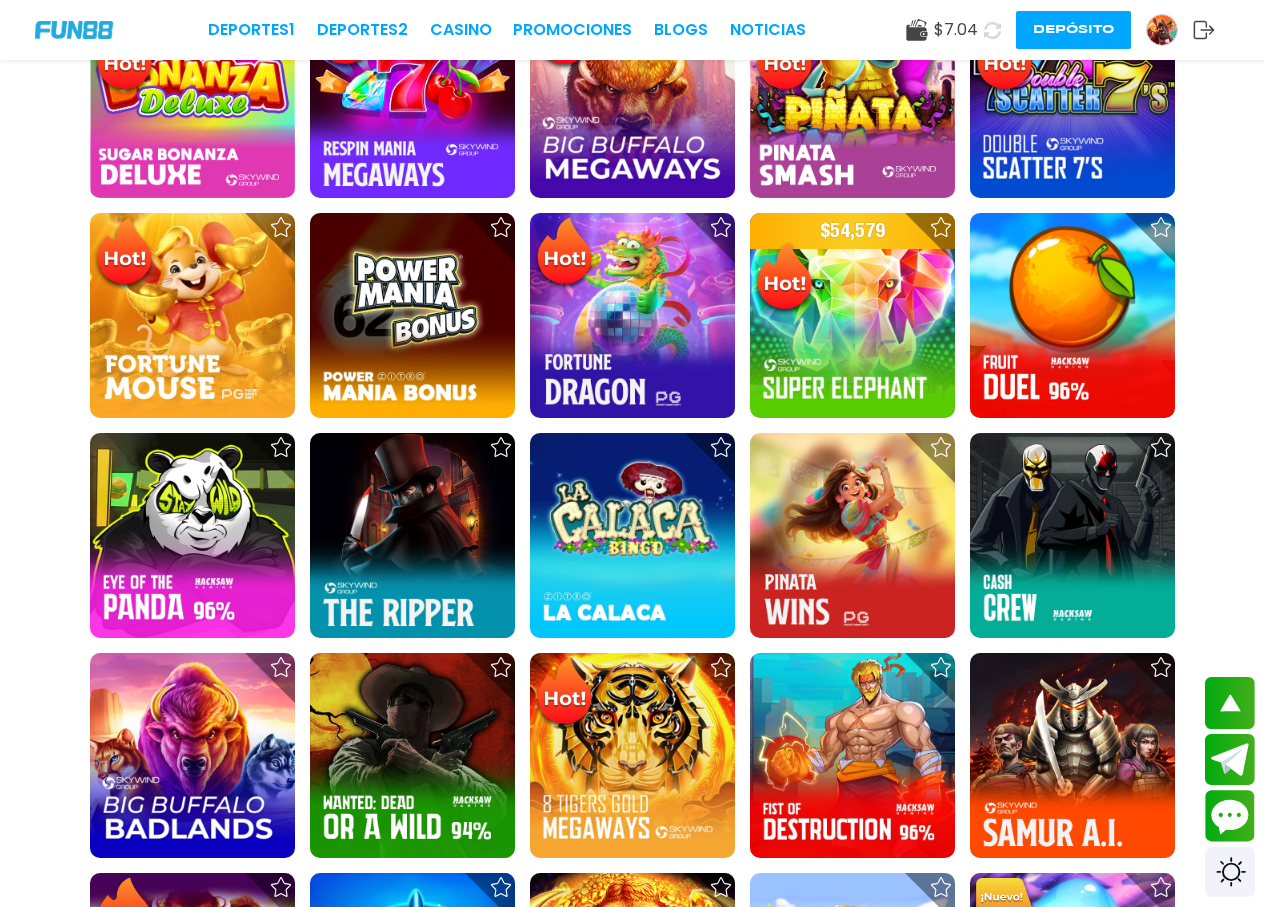 scroll, scrollTop: 267, scrollLeft: 0, axis: vertical 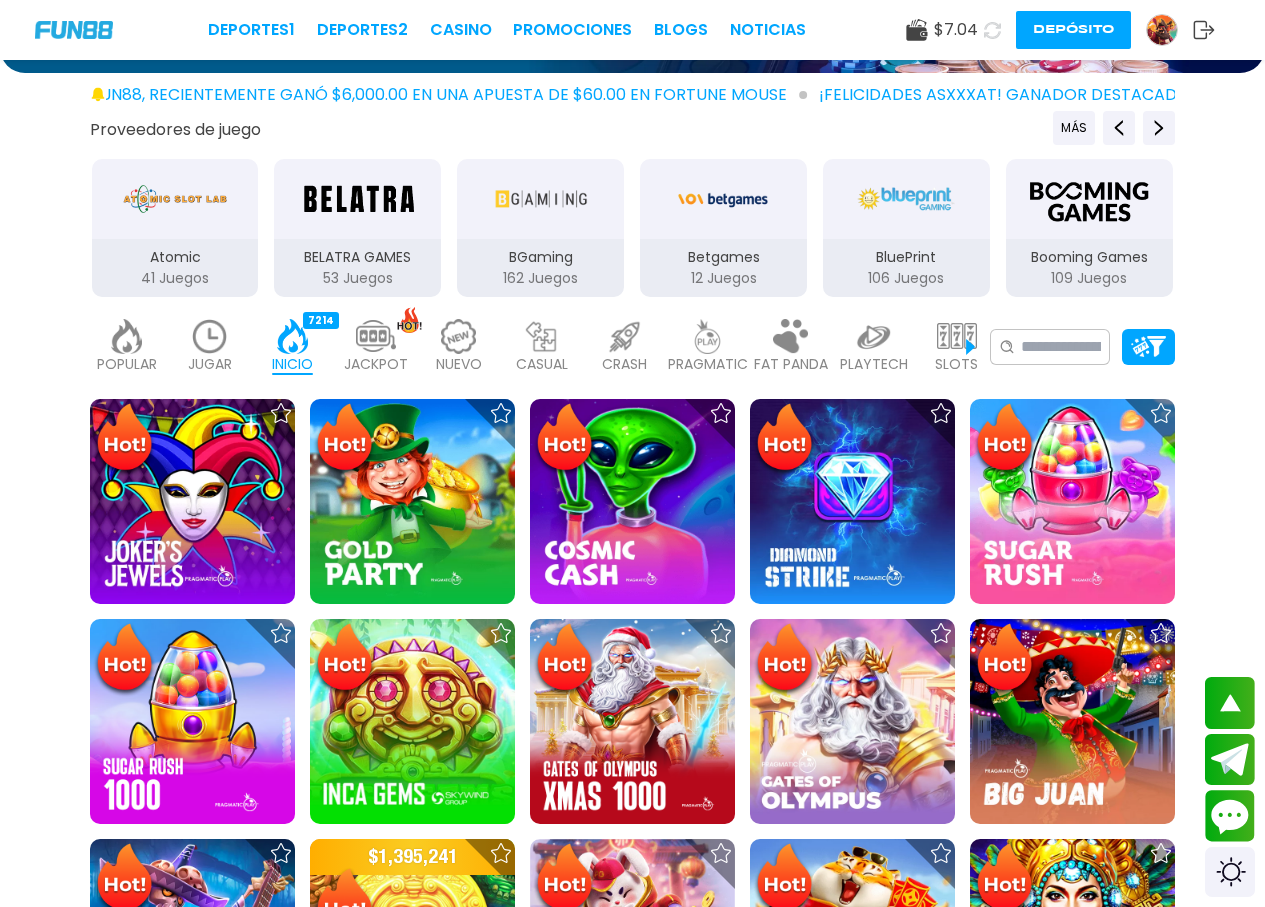 click on "PRAGMATIC" at bounding box center (708, 364) 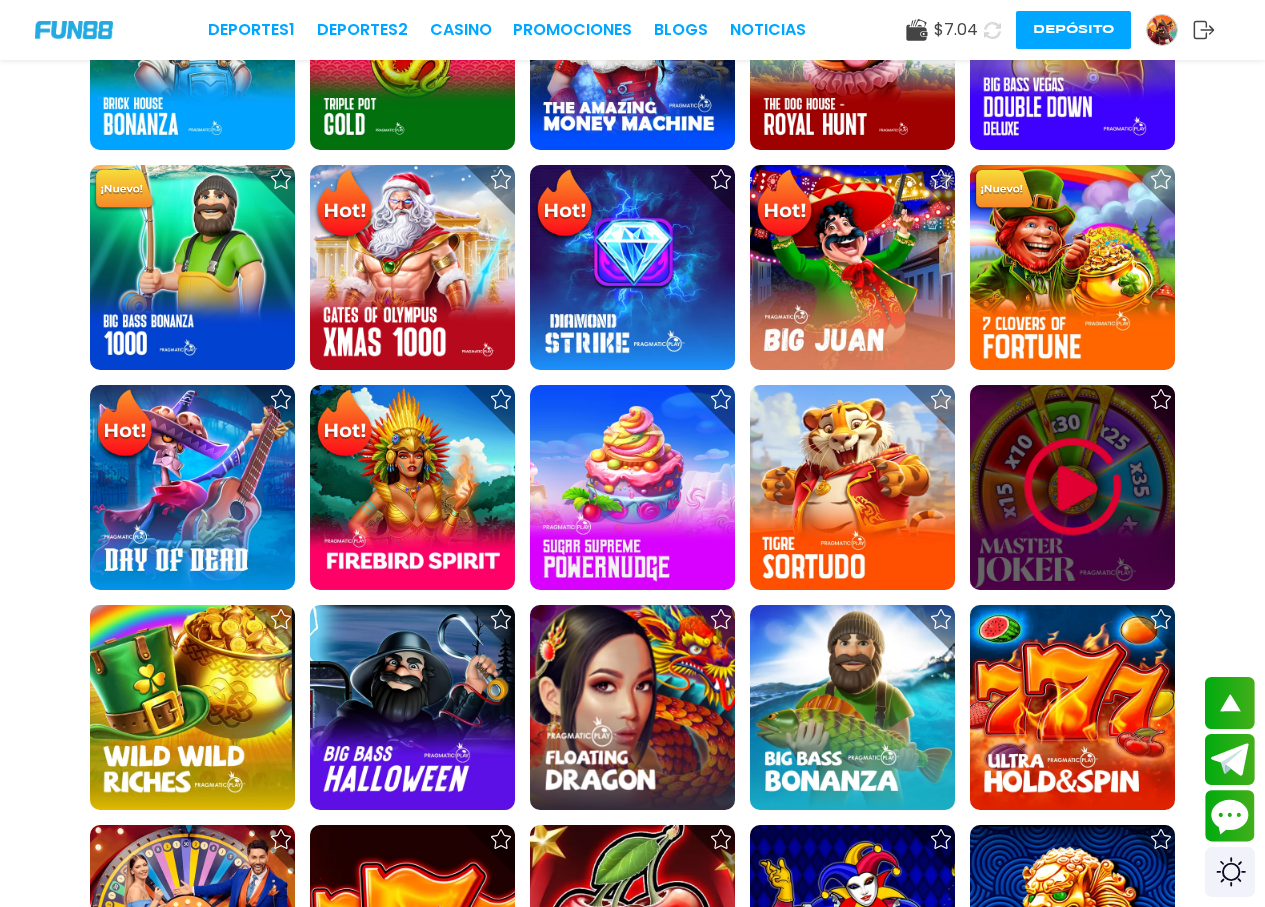 scroll, scrollTop: 1867, scrollLeft: 0, axis: vertical 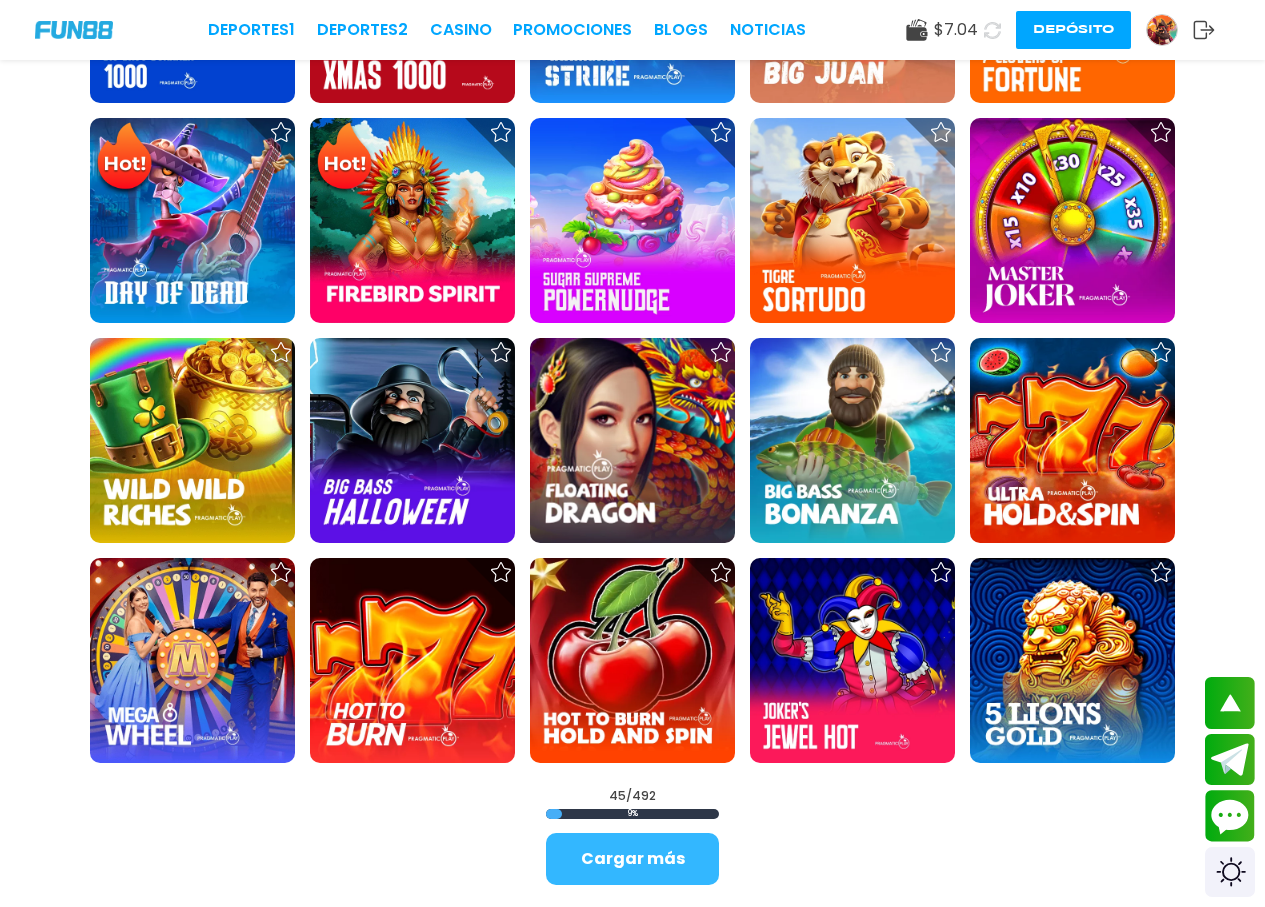 click on "Cargar más" at bounding box center [632, 859] 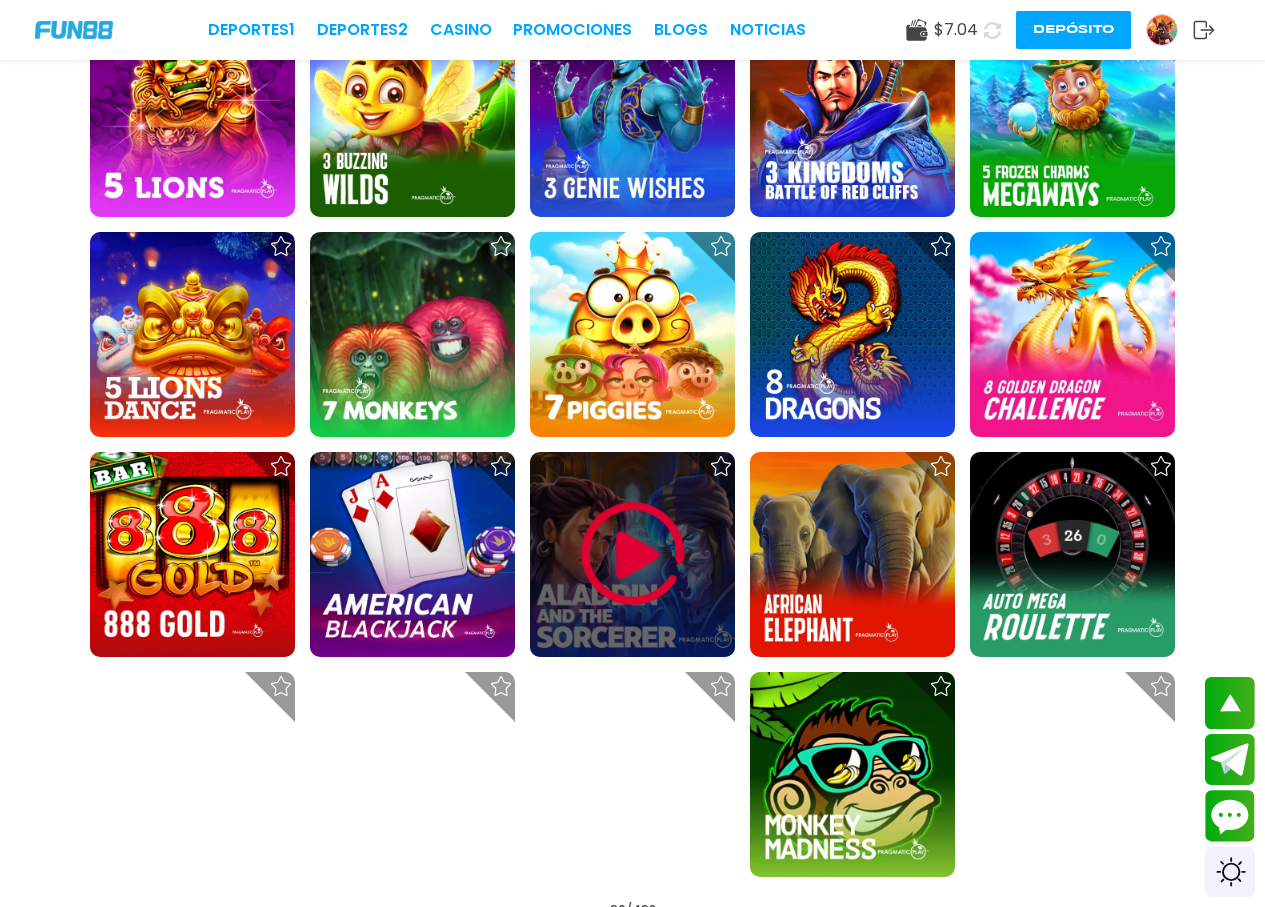 scroll, scrollTop: 4267, scrollLeft: 0, axis: vertical 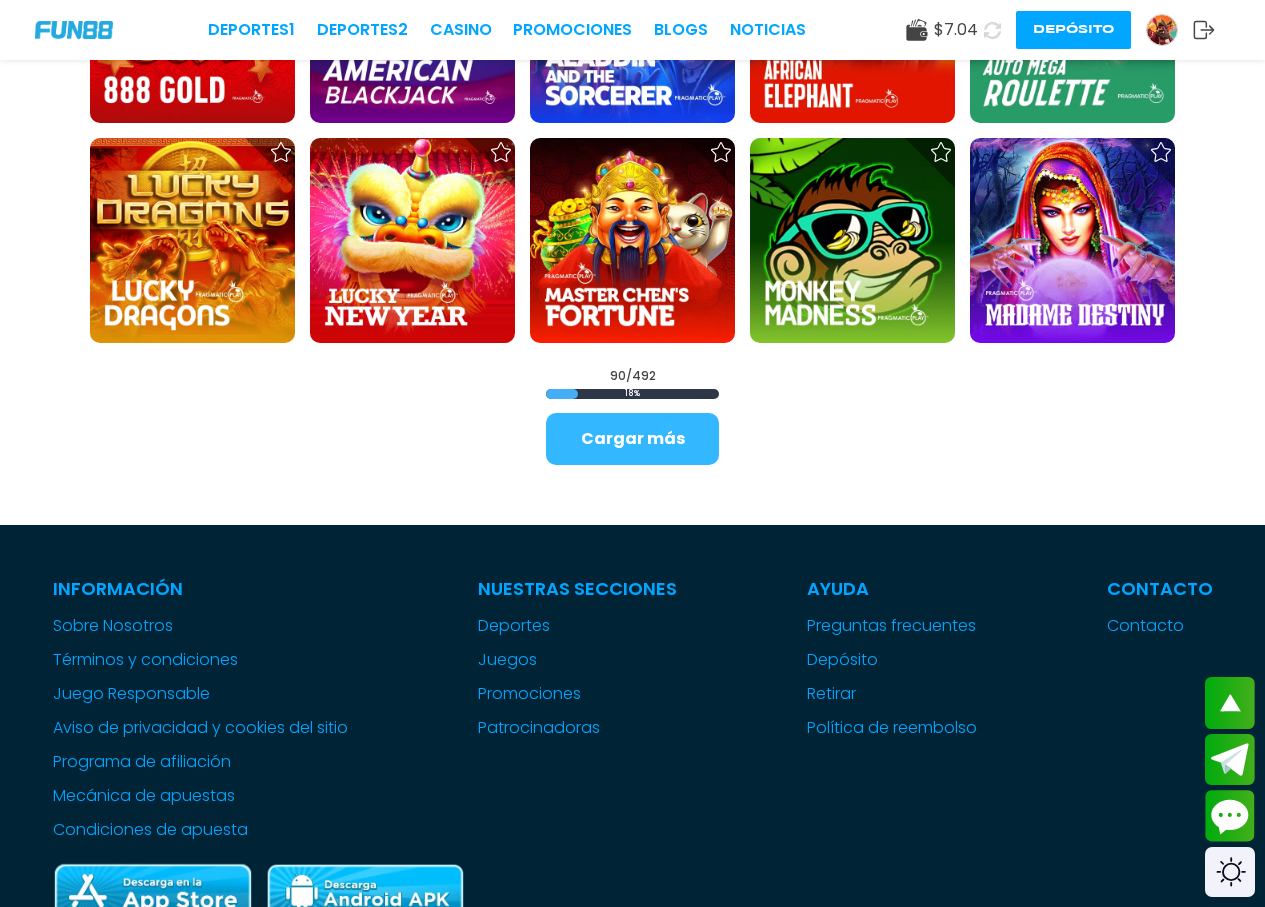 click on "Cargar más" at bounding box center [632, 439] 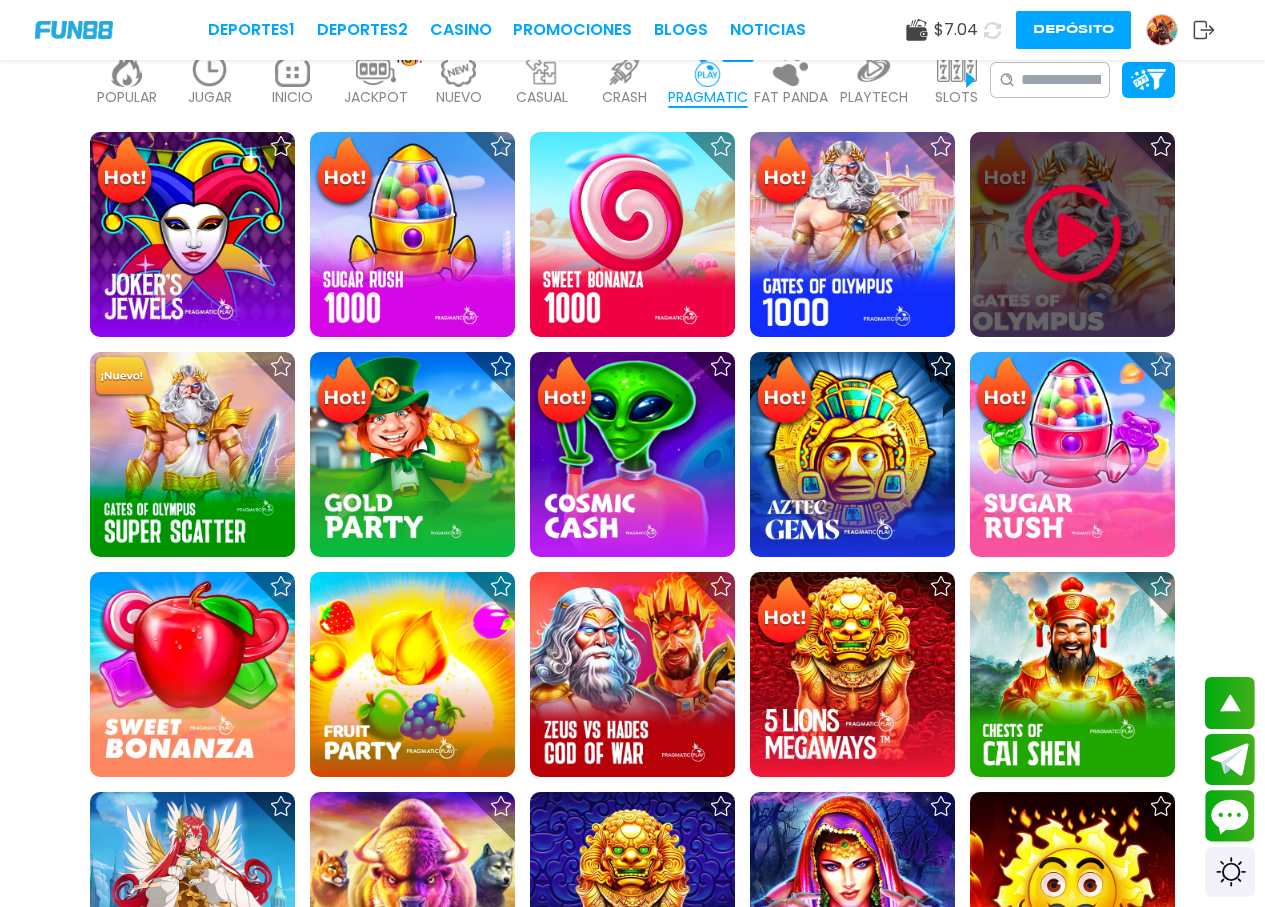 scroll, scrollTop: 0, scrollLeft: 0, axis: both 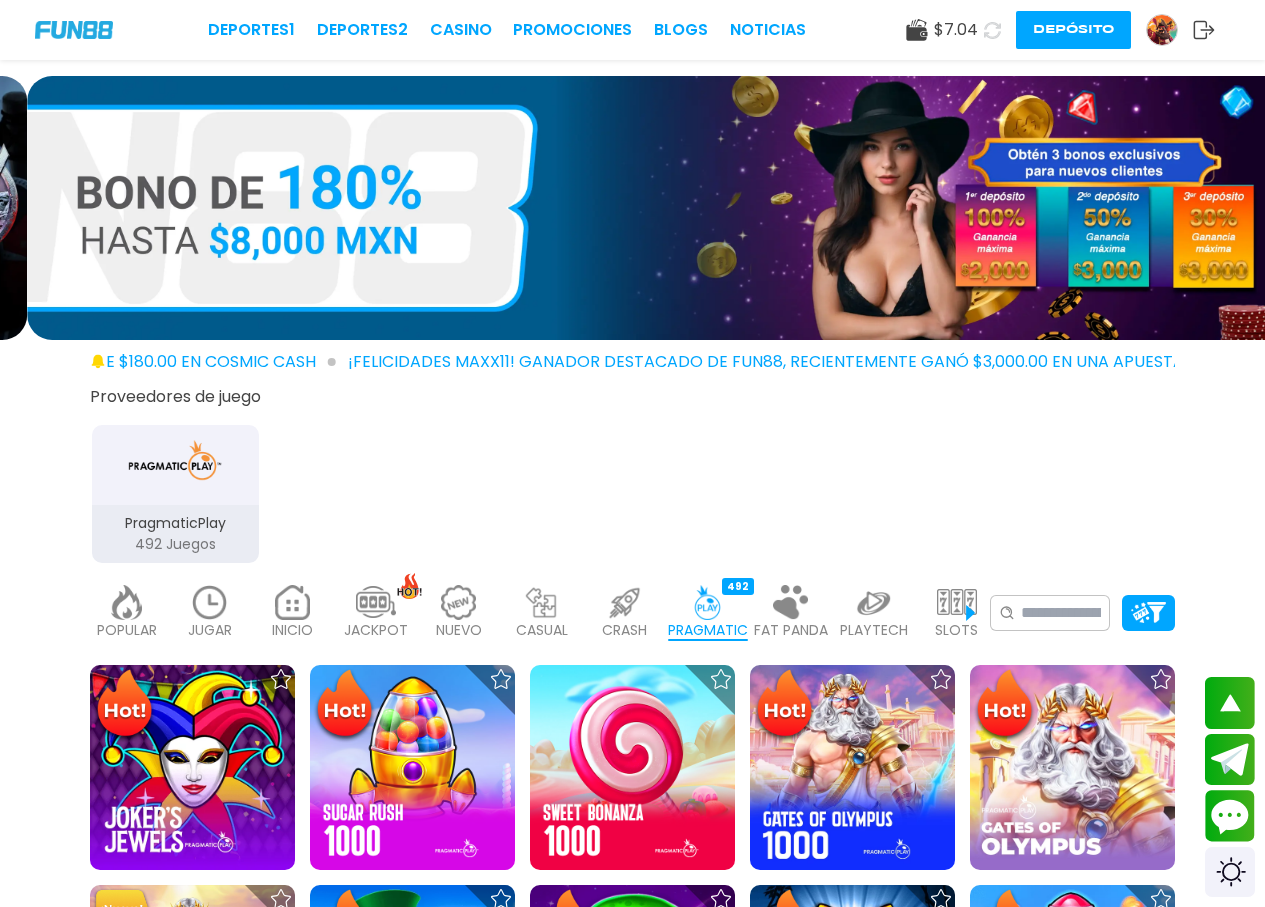 click on "POPULAR 40 JUGAR 16 INICIO 7214 JACKPOT 133 NUEVO 977 CASUAL 17 CRASH 33 PRAGMATIC 492 FAT PANDA 9 PLAYTECH 41 SLOTS 6365 BINGO 142 EN VIVO 851 CARTAS 194 OTROS 330 FAVORITOS 20 No se ha encontrado ningún juego." at bounding box center [632, 613] 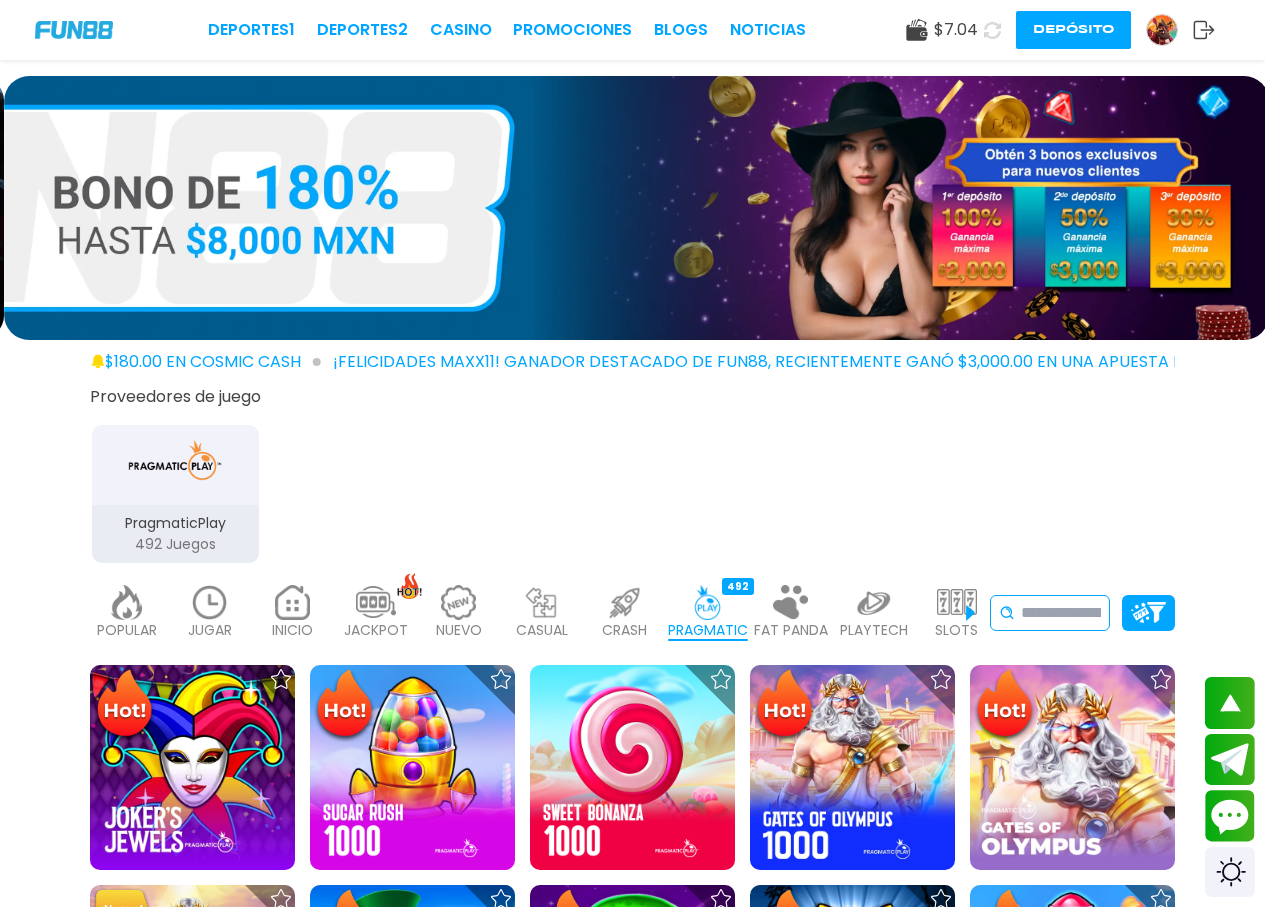 click at bounding box center [1061, 613] 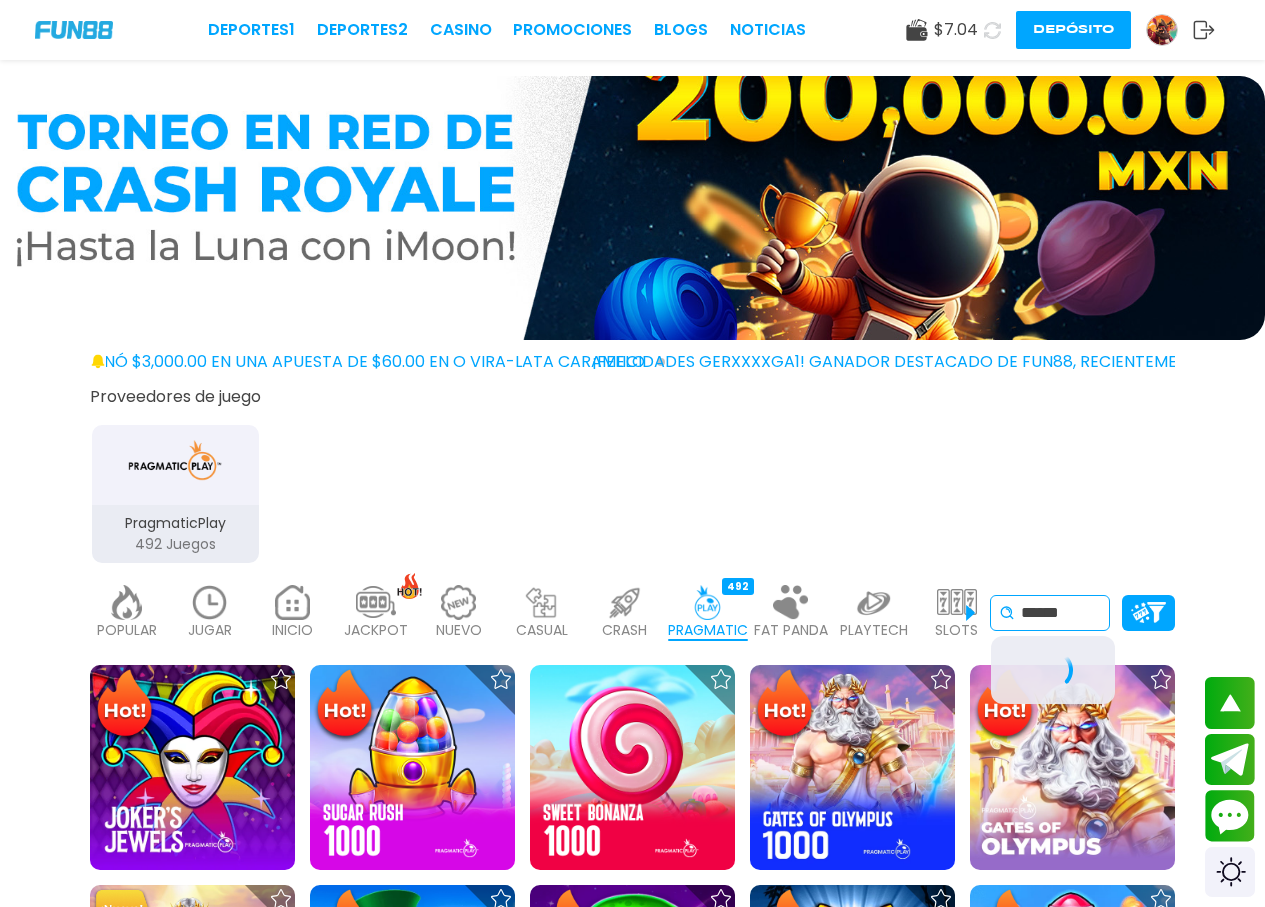 scroll, scrollTop: 0, scrollLeft: 0, axis: both 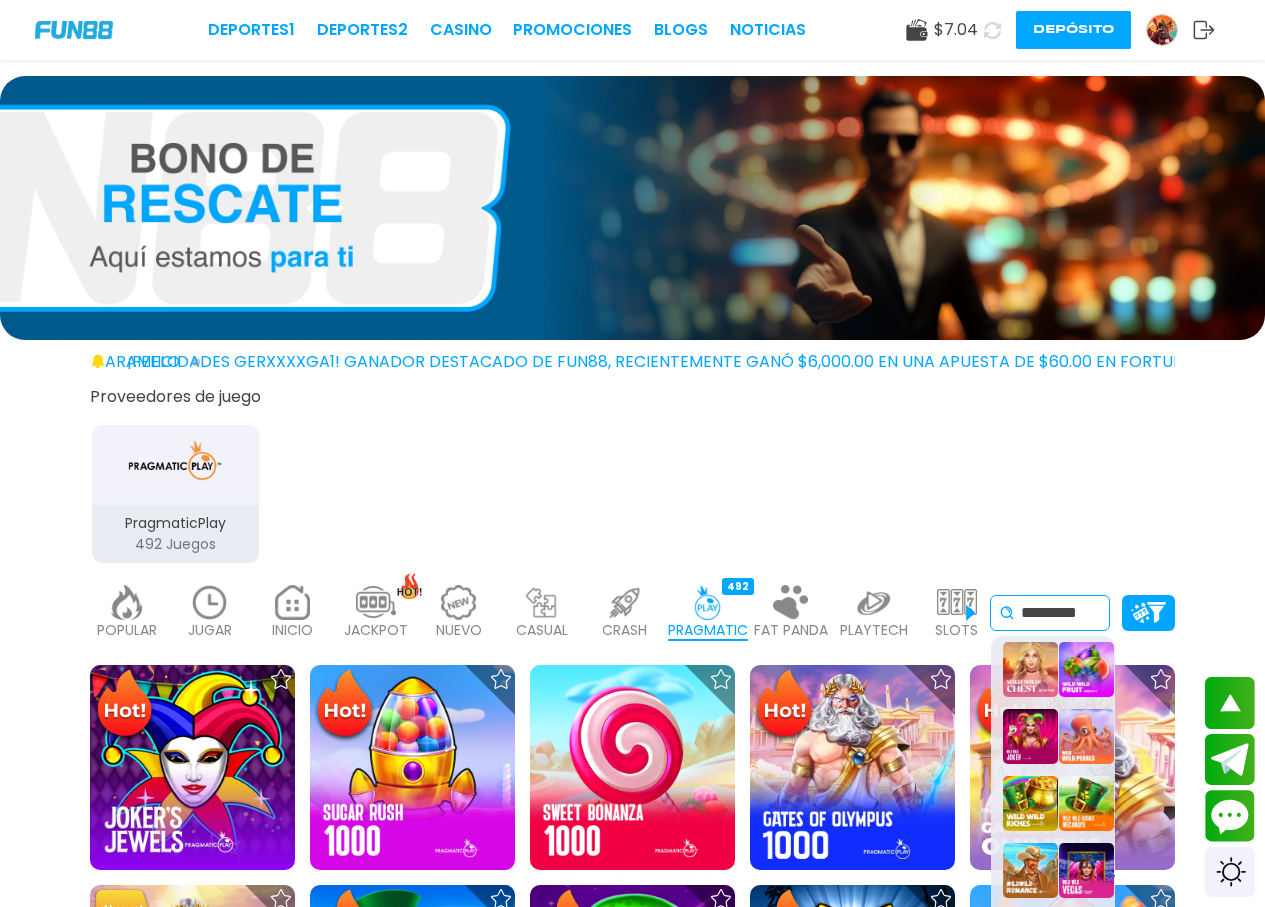 type on "*********" 